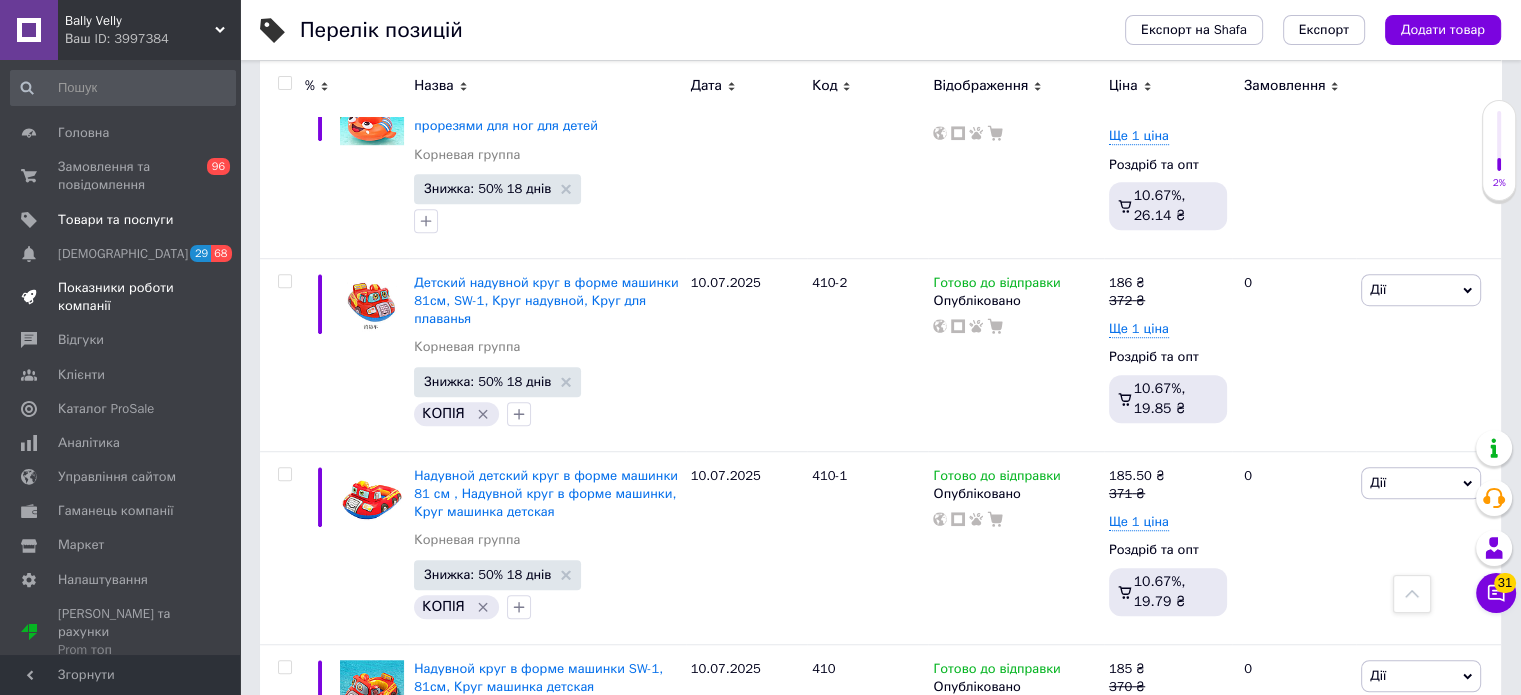 scroll, scrollTop: 1320, scrollLeft: 0, axis: vertical 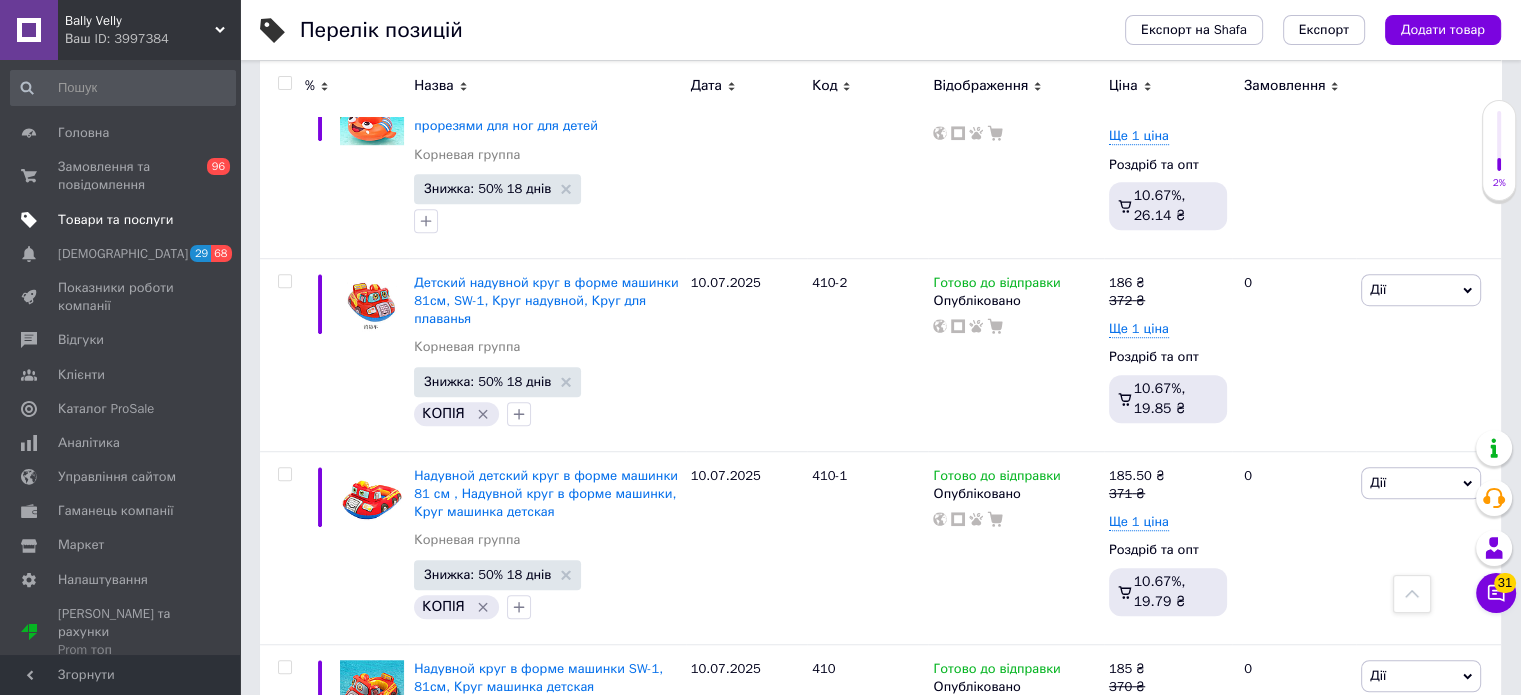 click on "Товари та послуги" at bounding box center [115, 220] 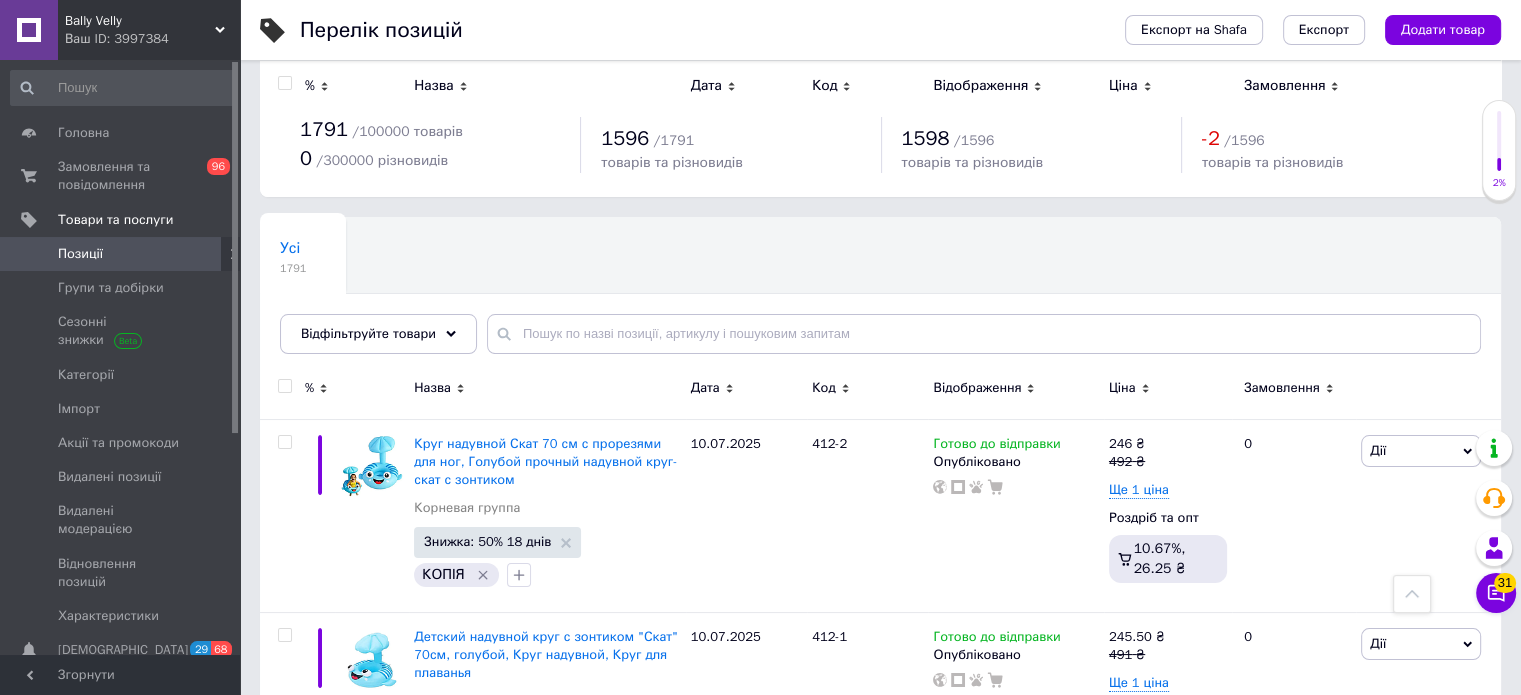 scroll, scrollTop: 0, scrollLeft: 0, axis: both 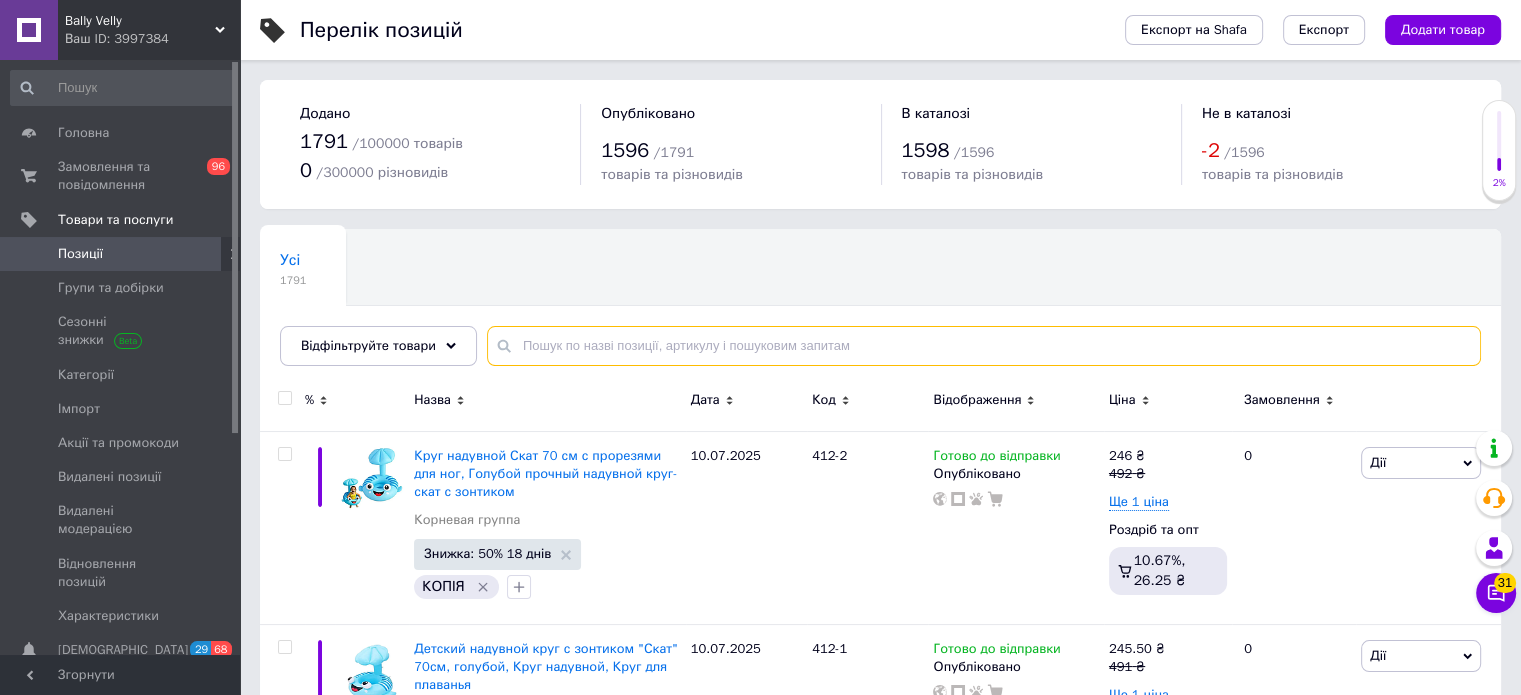 click at bounding box center [984, 346] 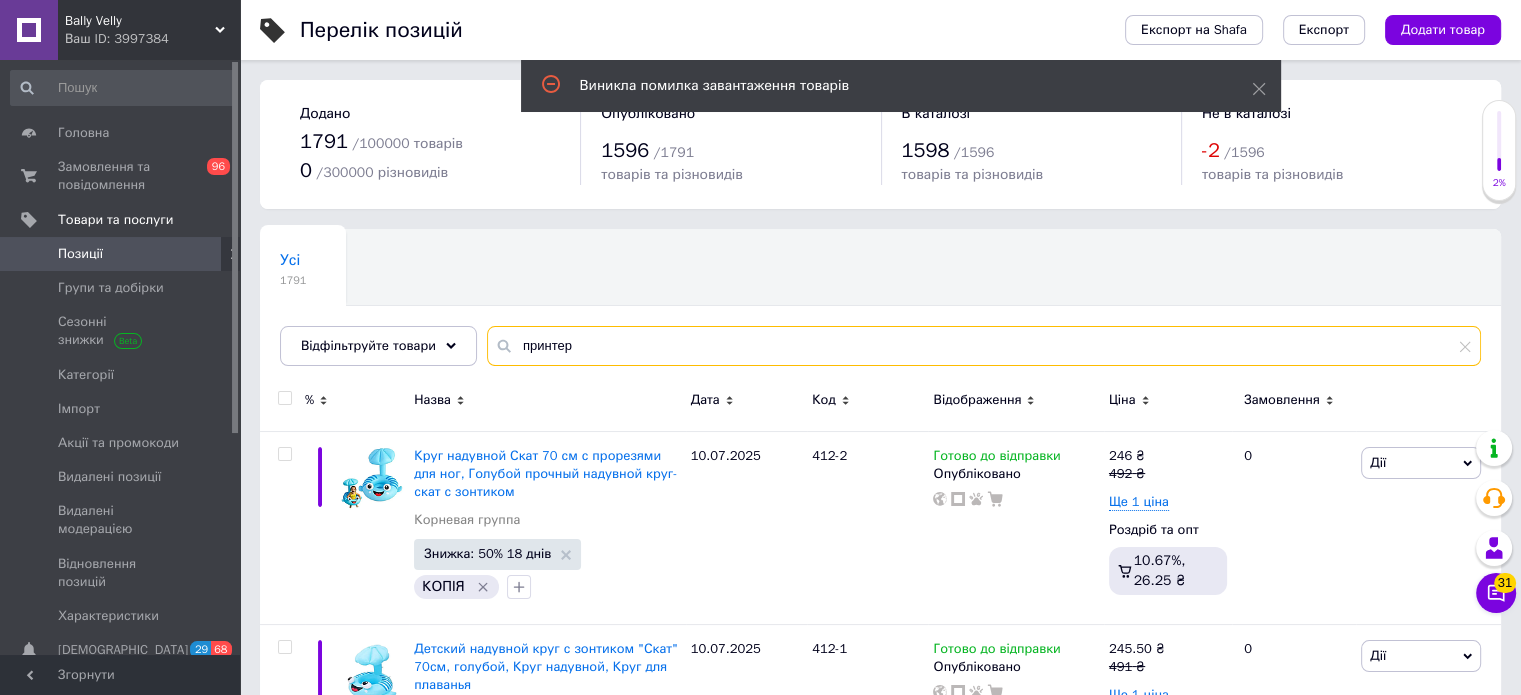 click on "принтер" at bounding box center [984, 346] 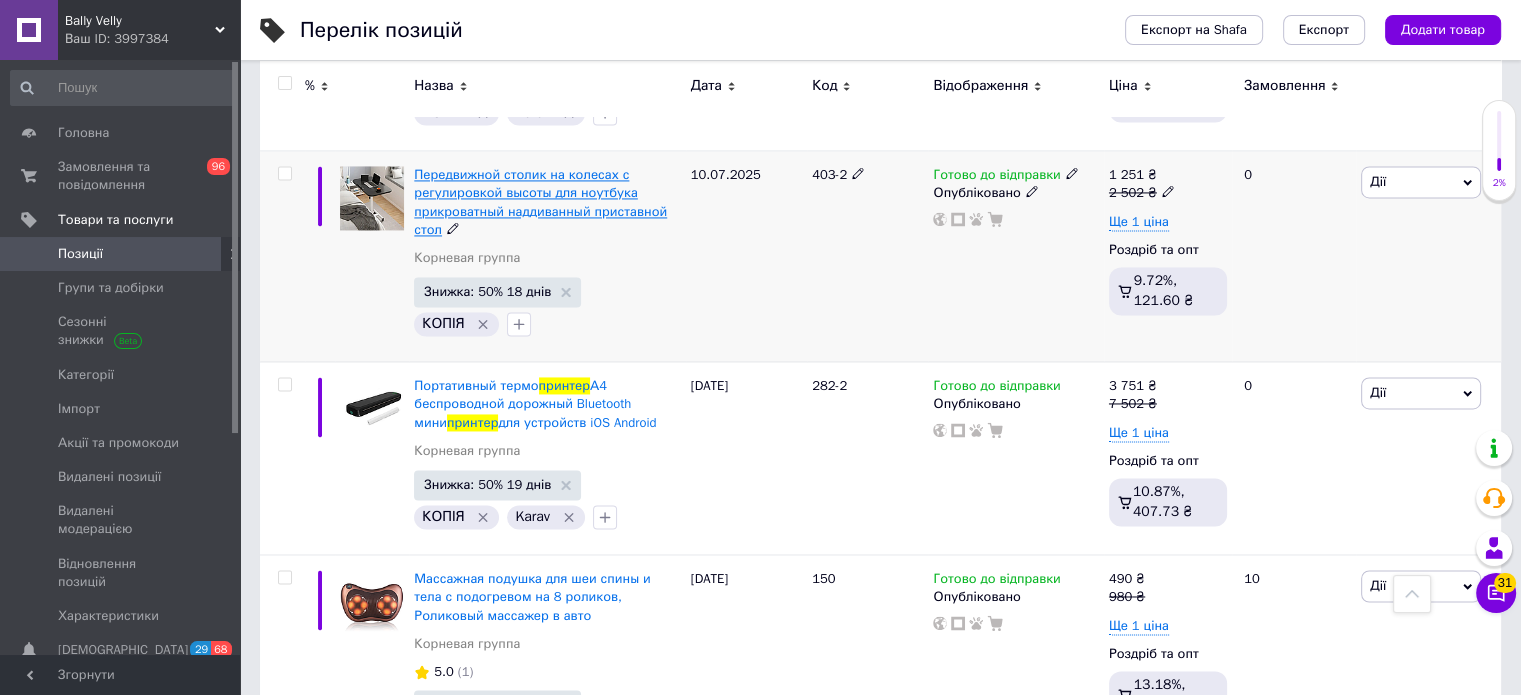 scroll, scrollTop: 3120, scrollLeft: 0, axis: vertical 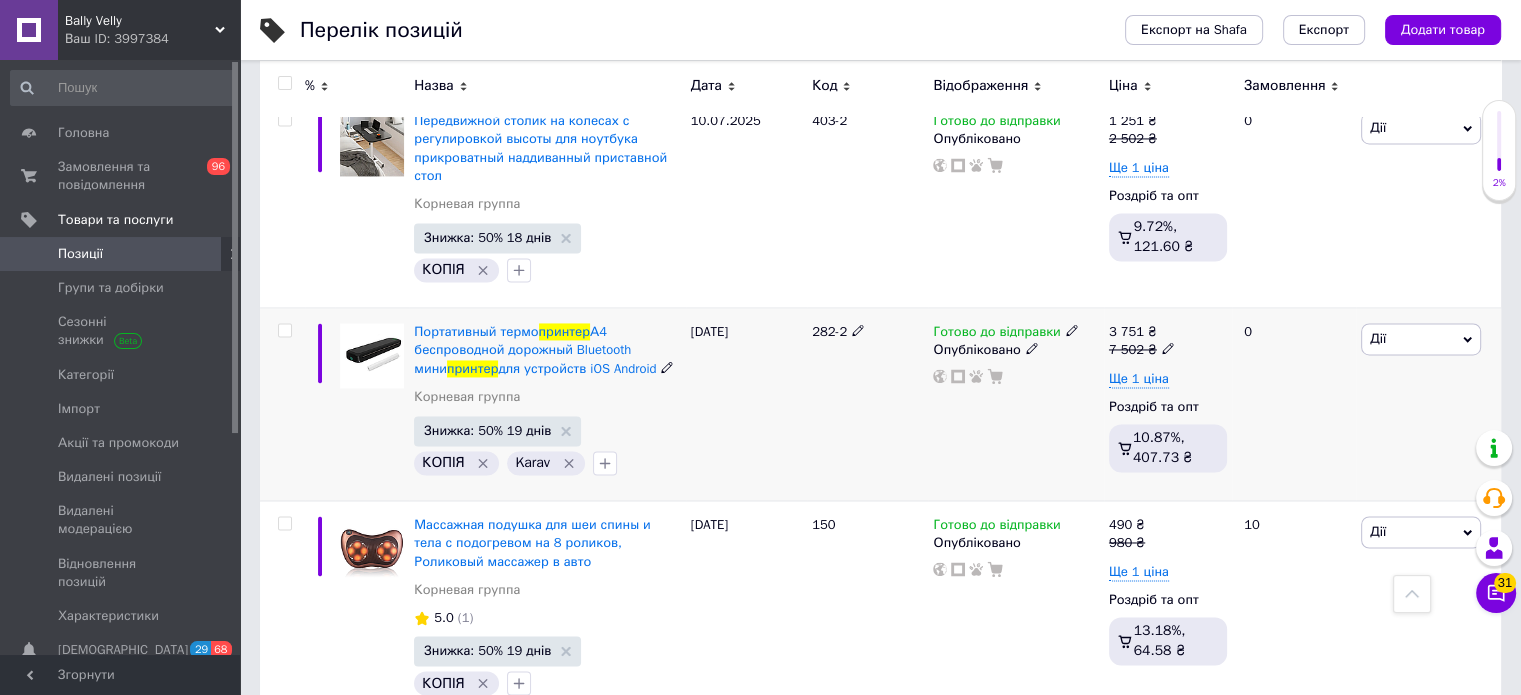 click on "282-2" at bounding box center [829, 331] 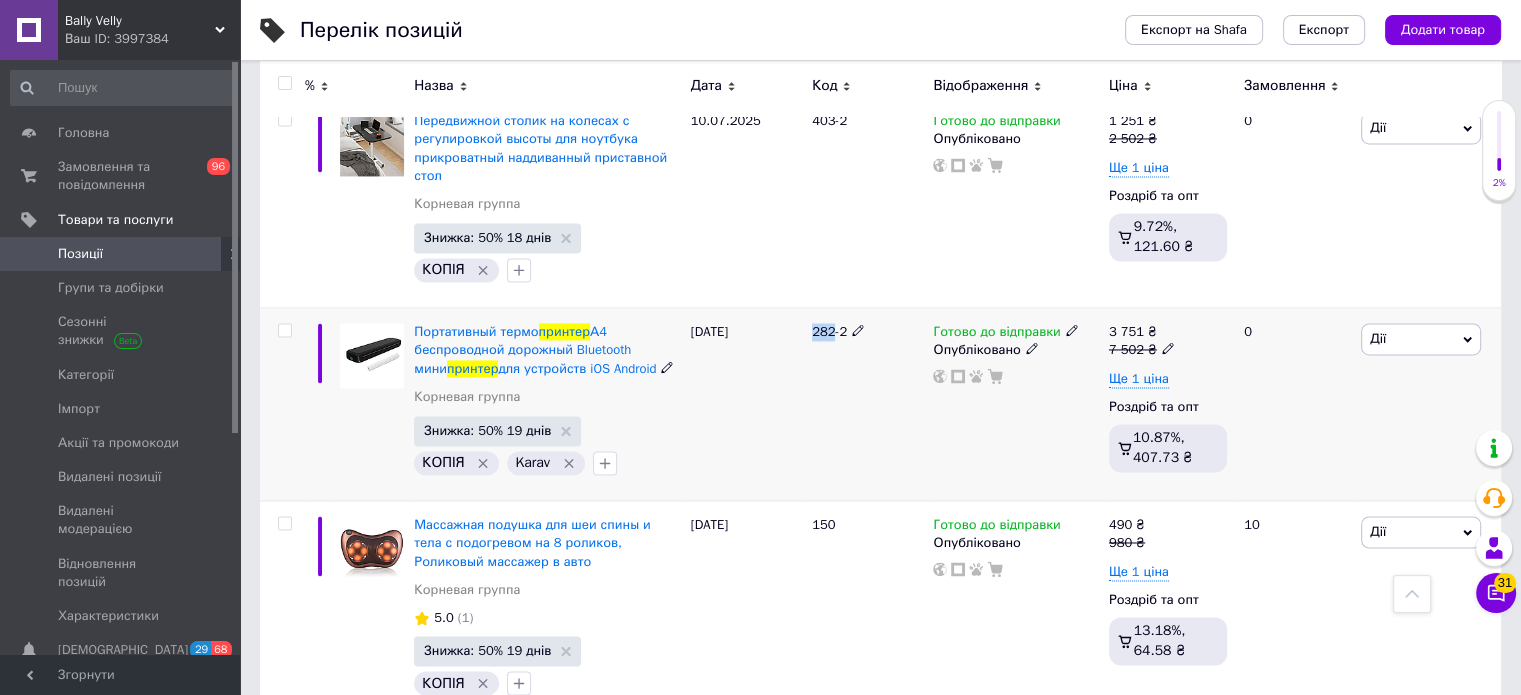 click on "282-2" at bounding box center (829, 331) 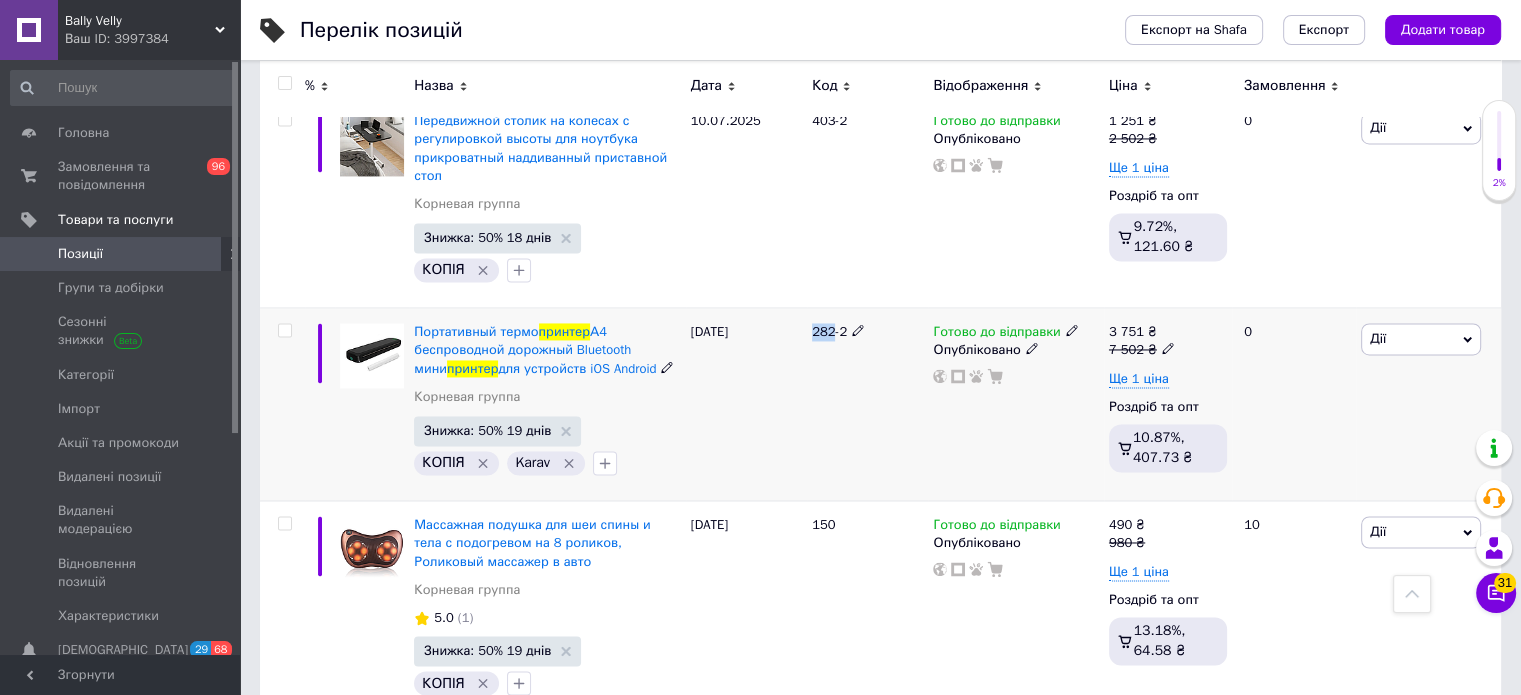 copy on "282" 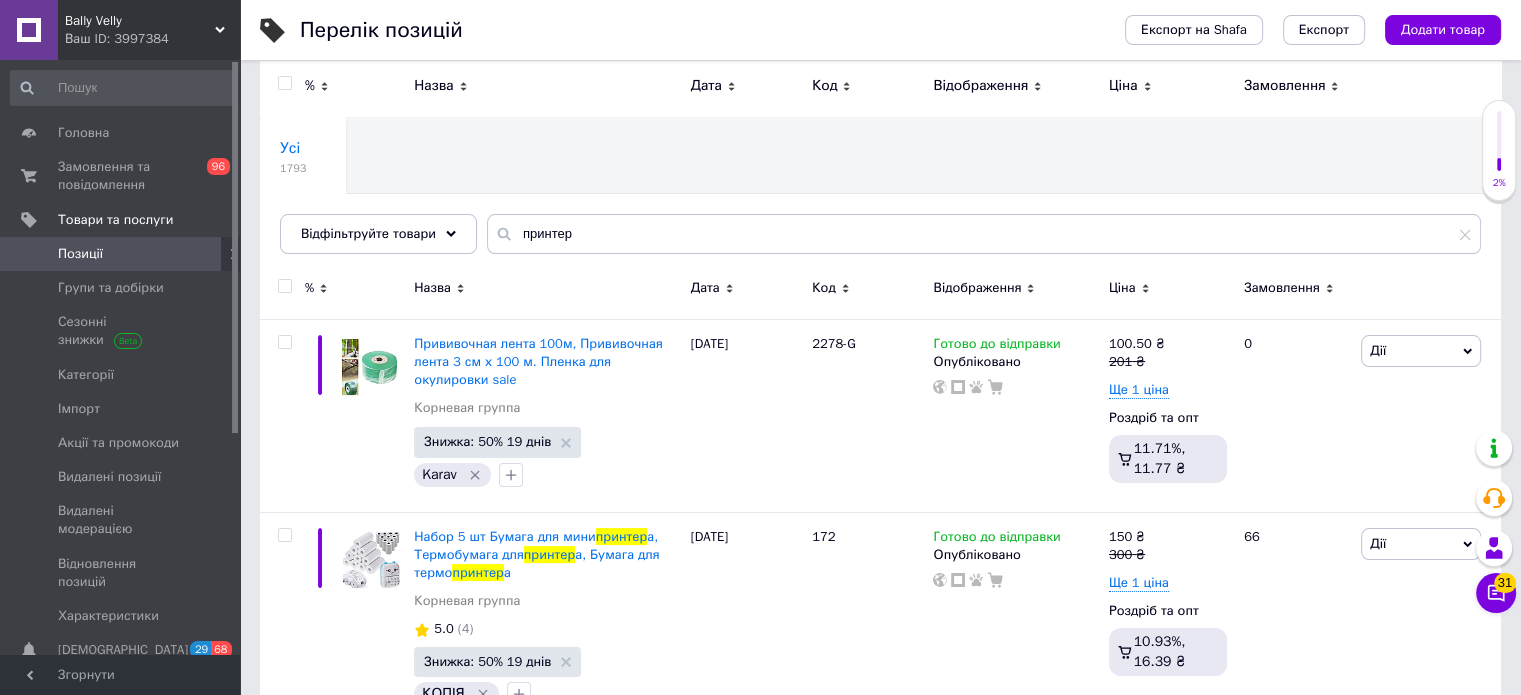 scroll, scrollTop: 0, scrollLeft: 0, axis: both 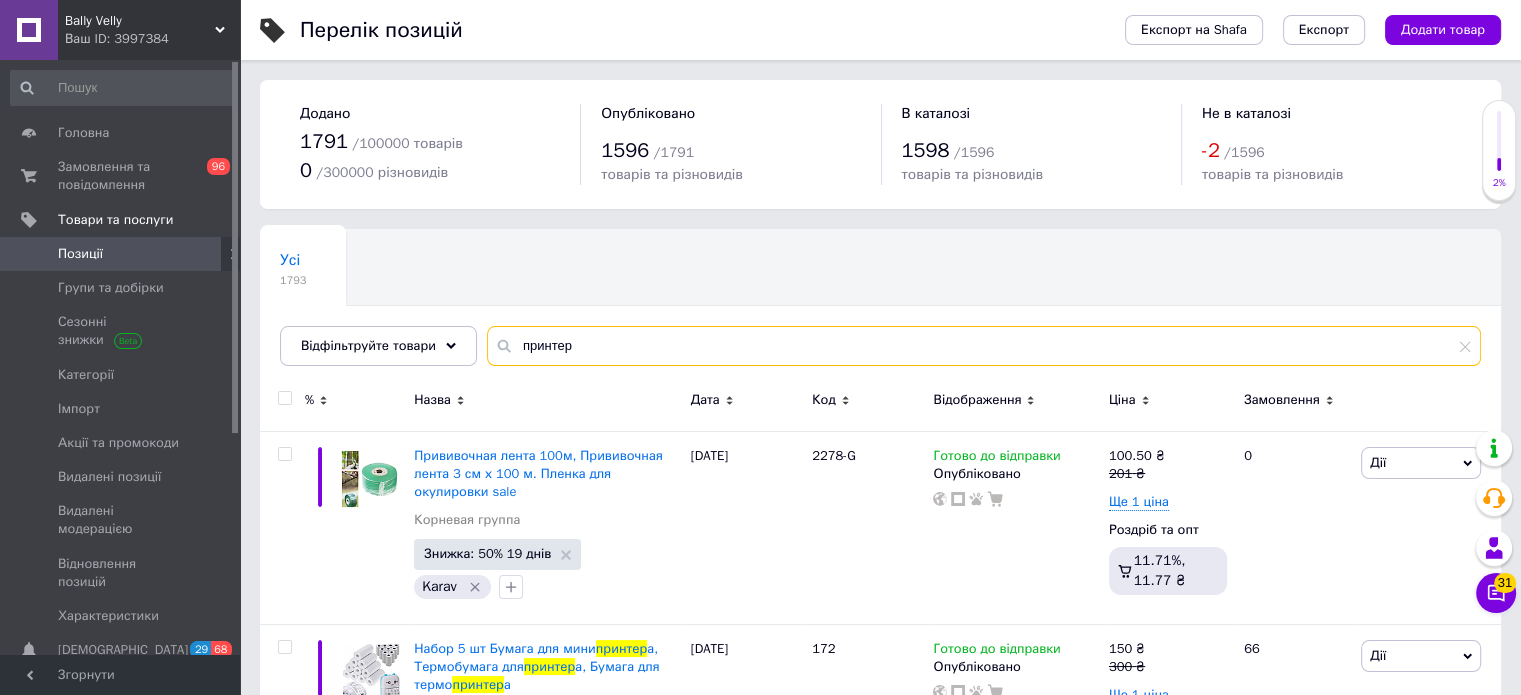 click on "принтер" at bounding box center (984, 346) 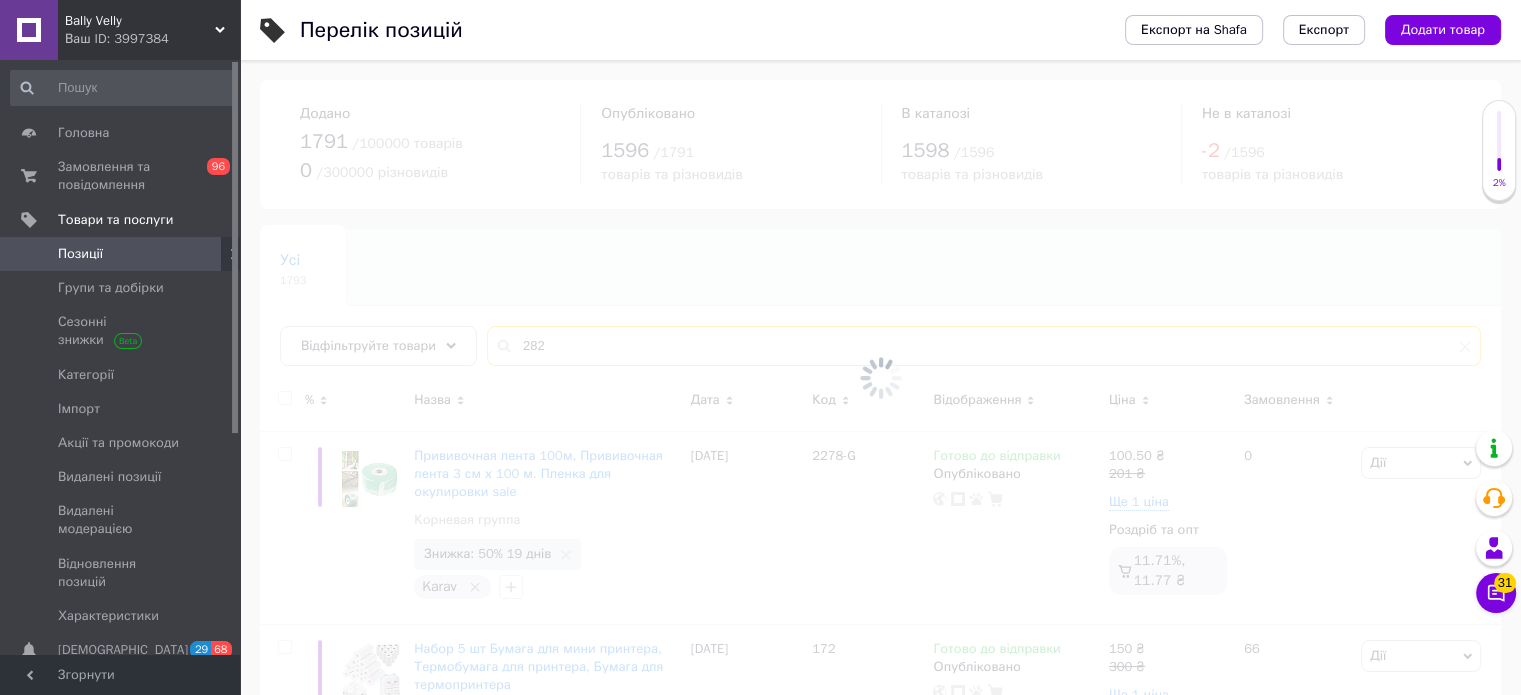 type on "282" 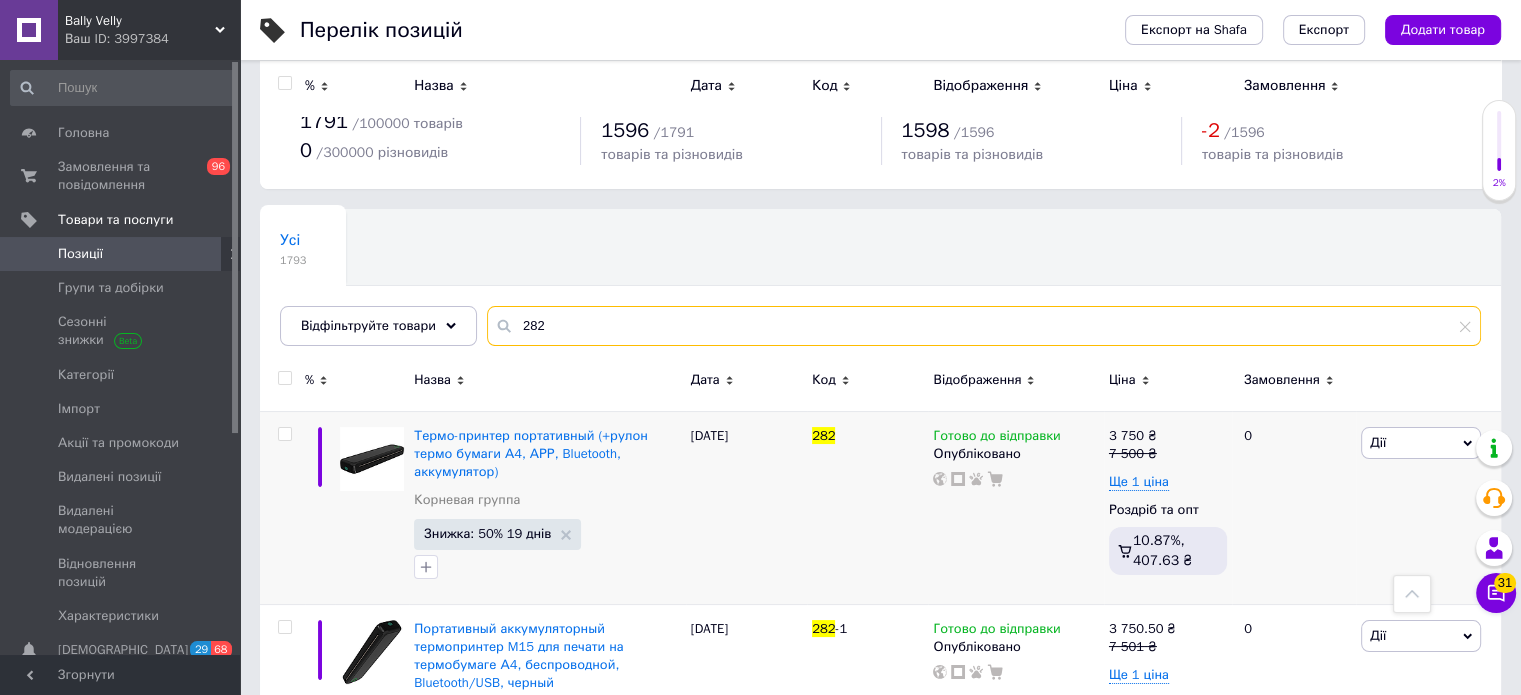 scroll, scrollTop: 0, scrollLeft: 0, axis: both 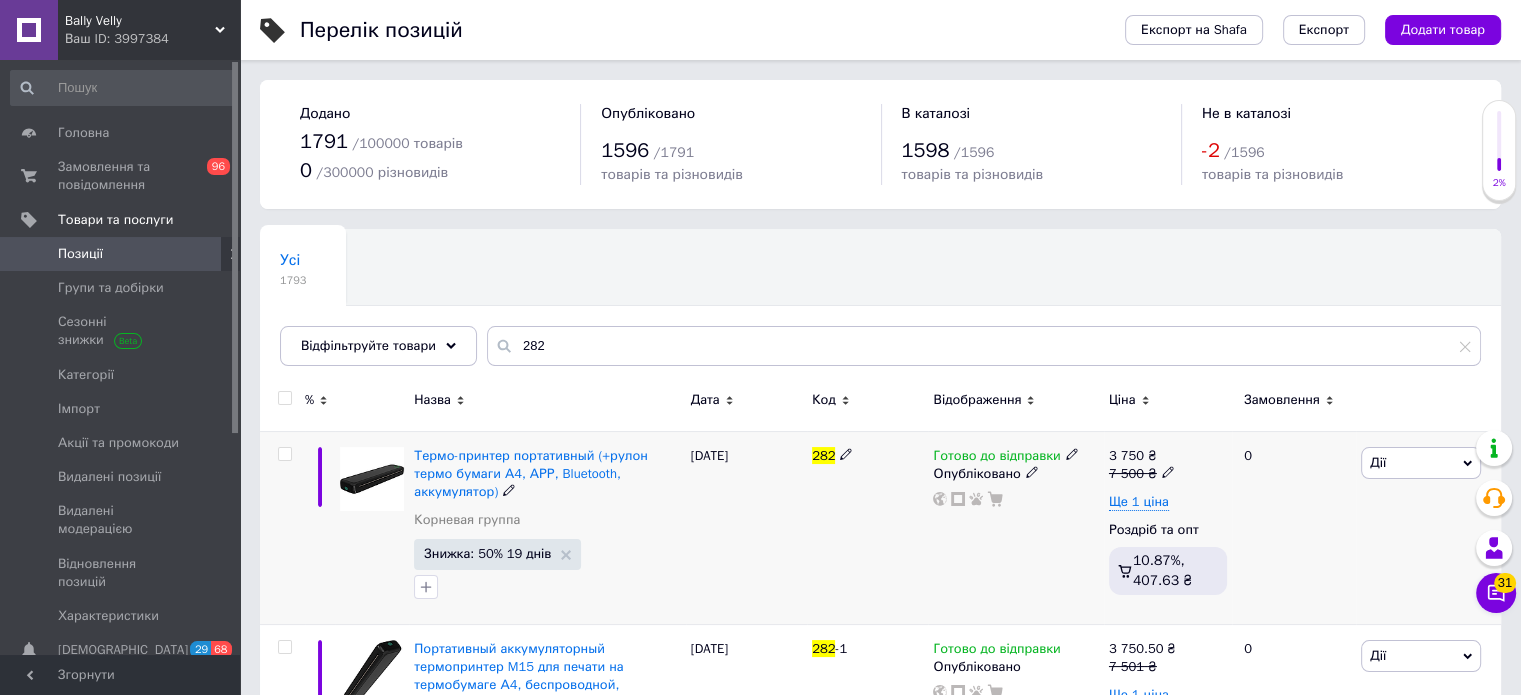 click at bounding box center (284, 454) 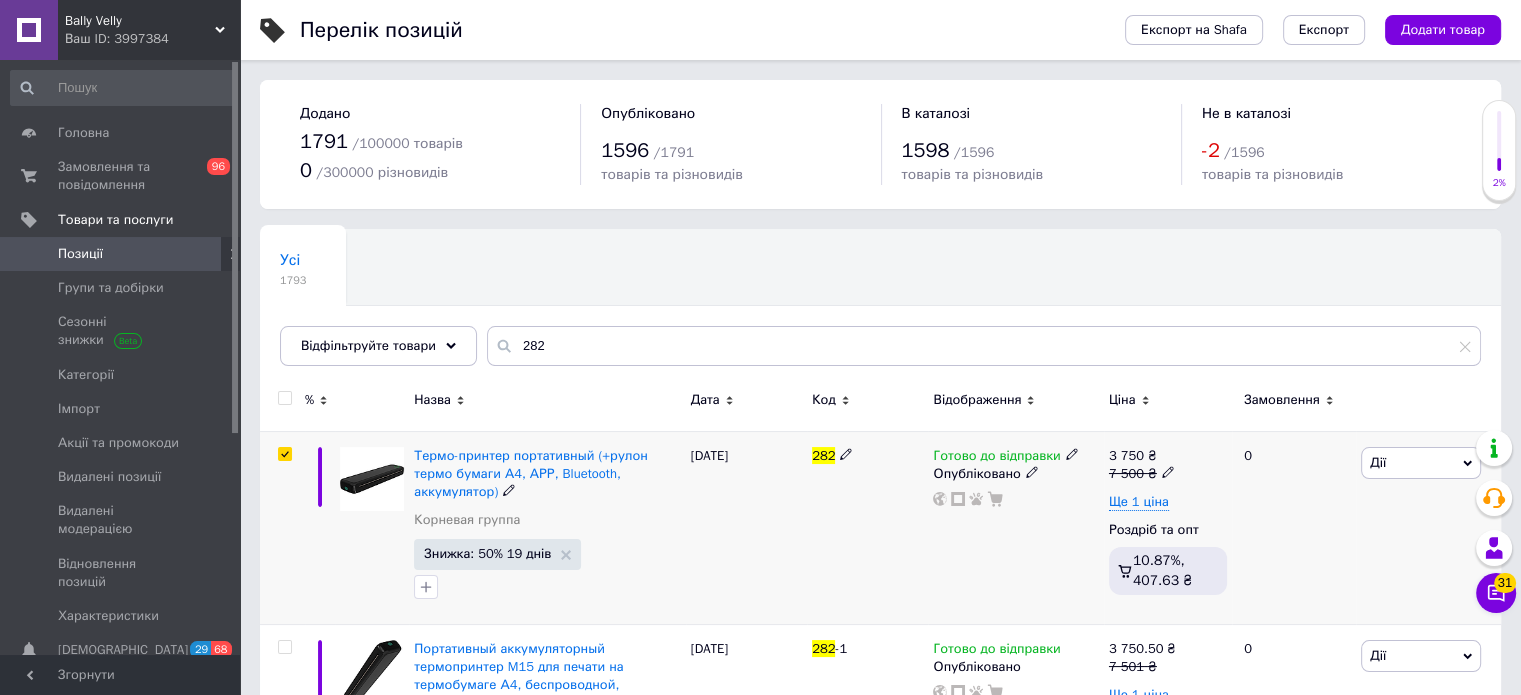 checkbox on "true" 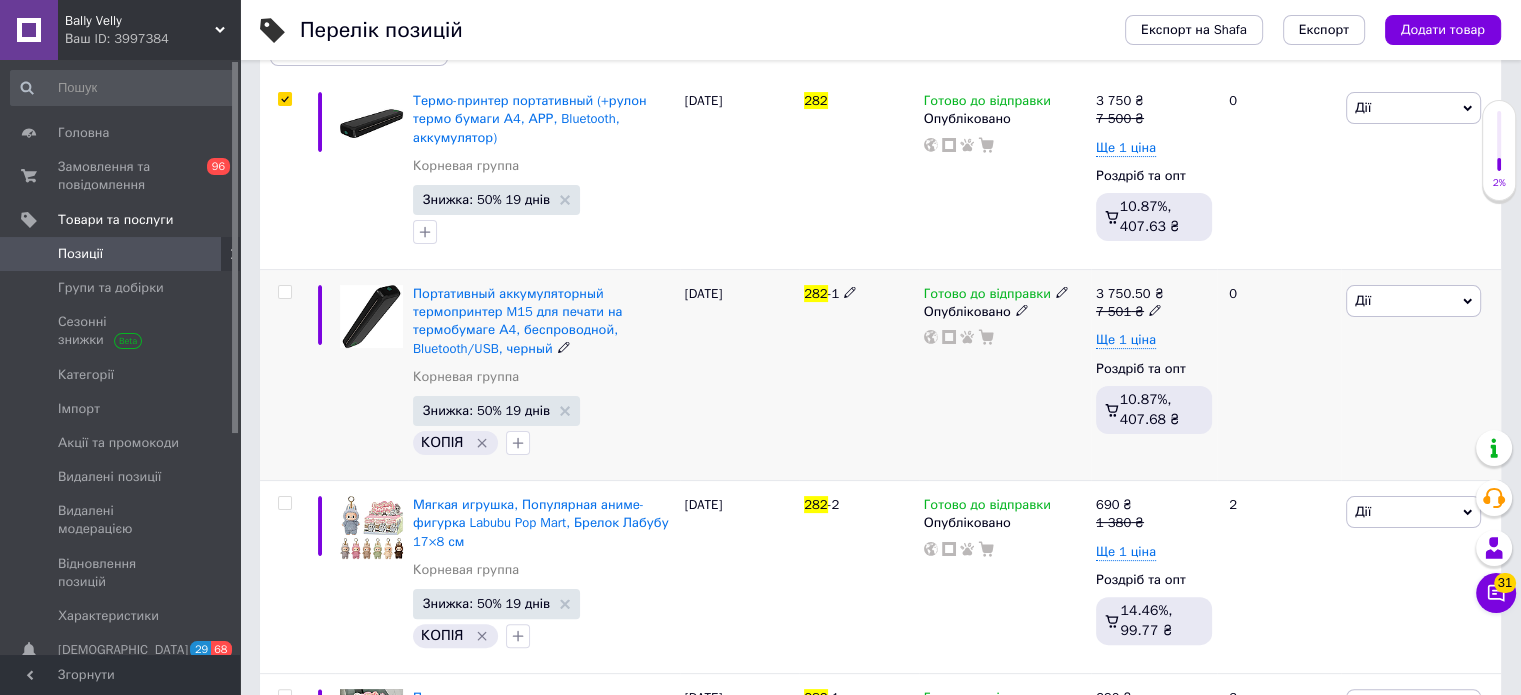 scroll, scrollTop: 360, scrollLeft: 0, axis: vertical 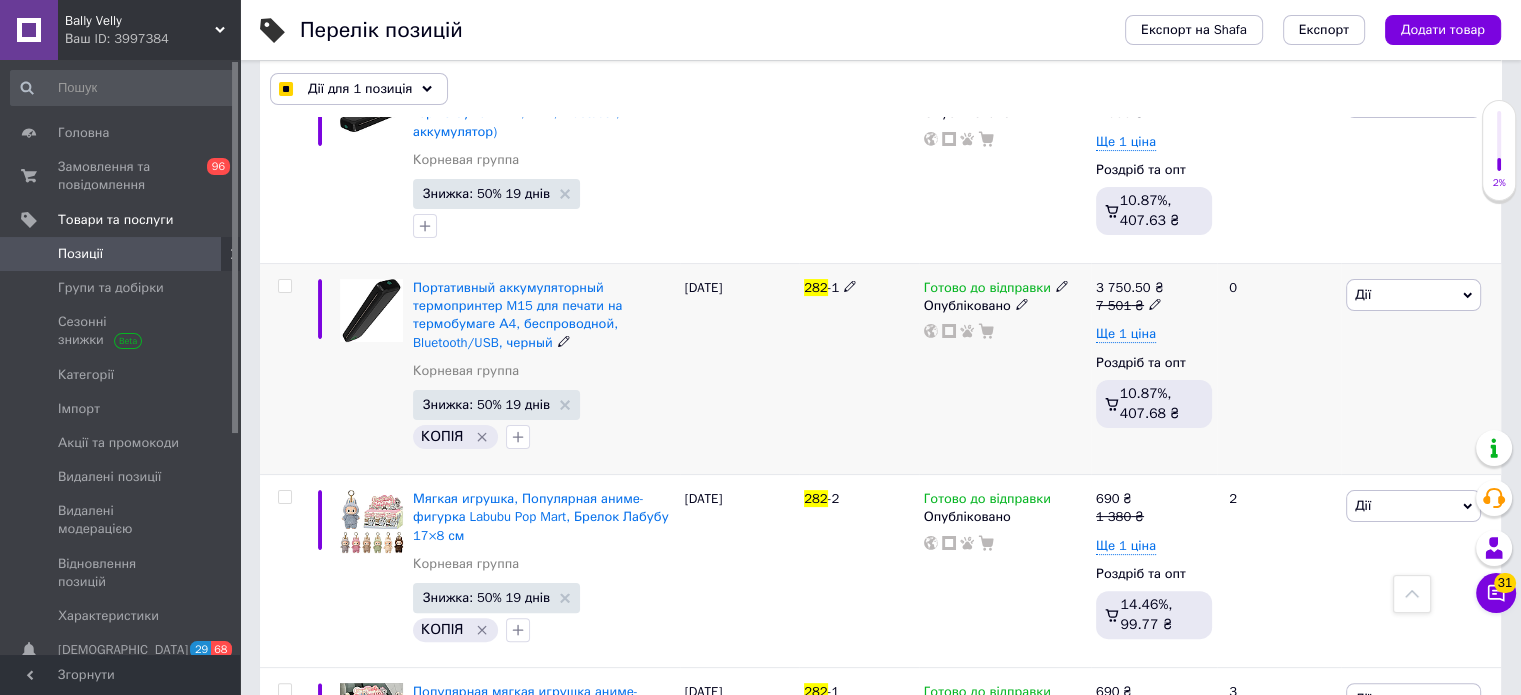 click at bounding box center (282, 369) 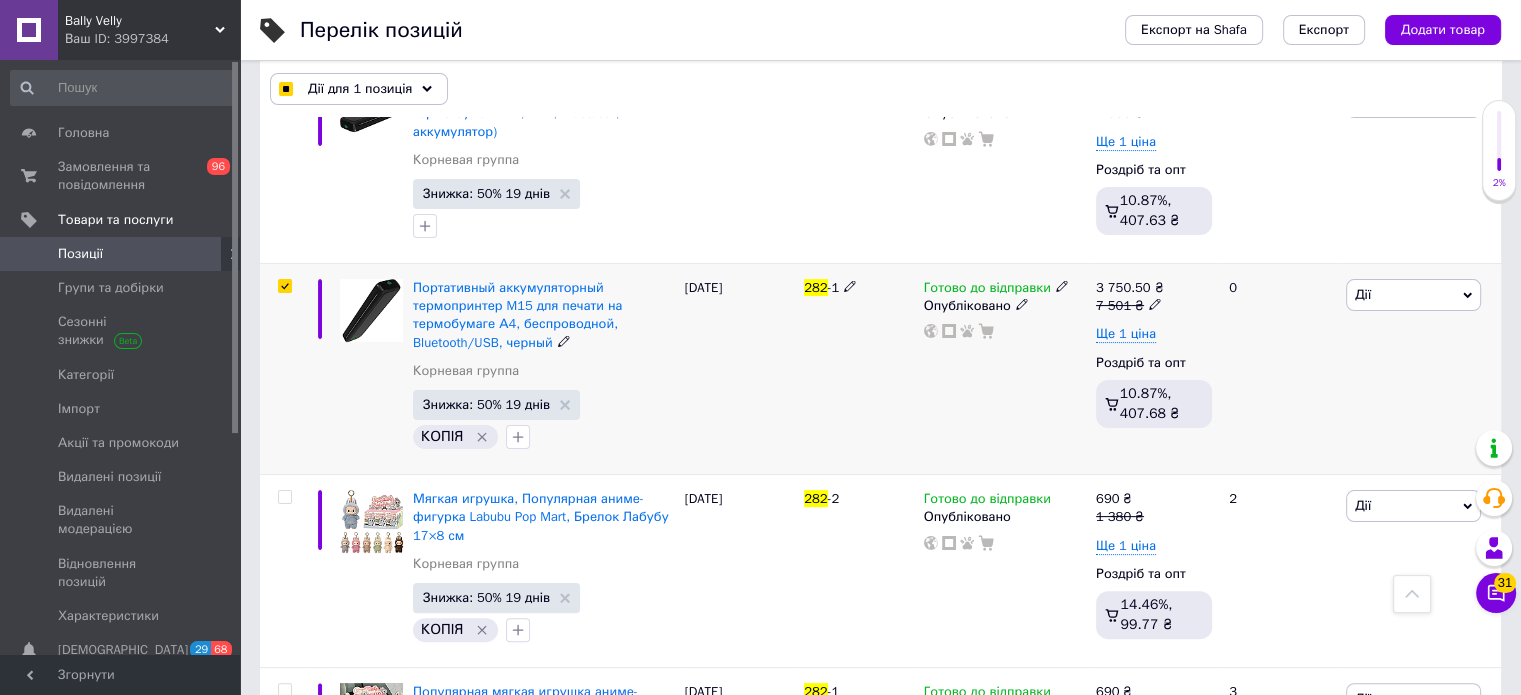checkbox on "true" 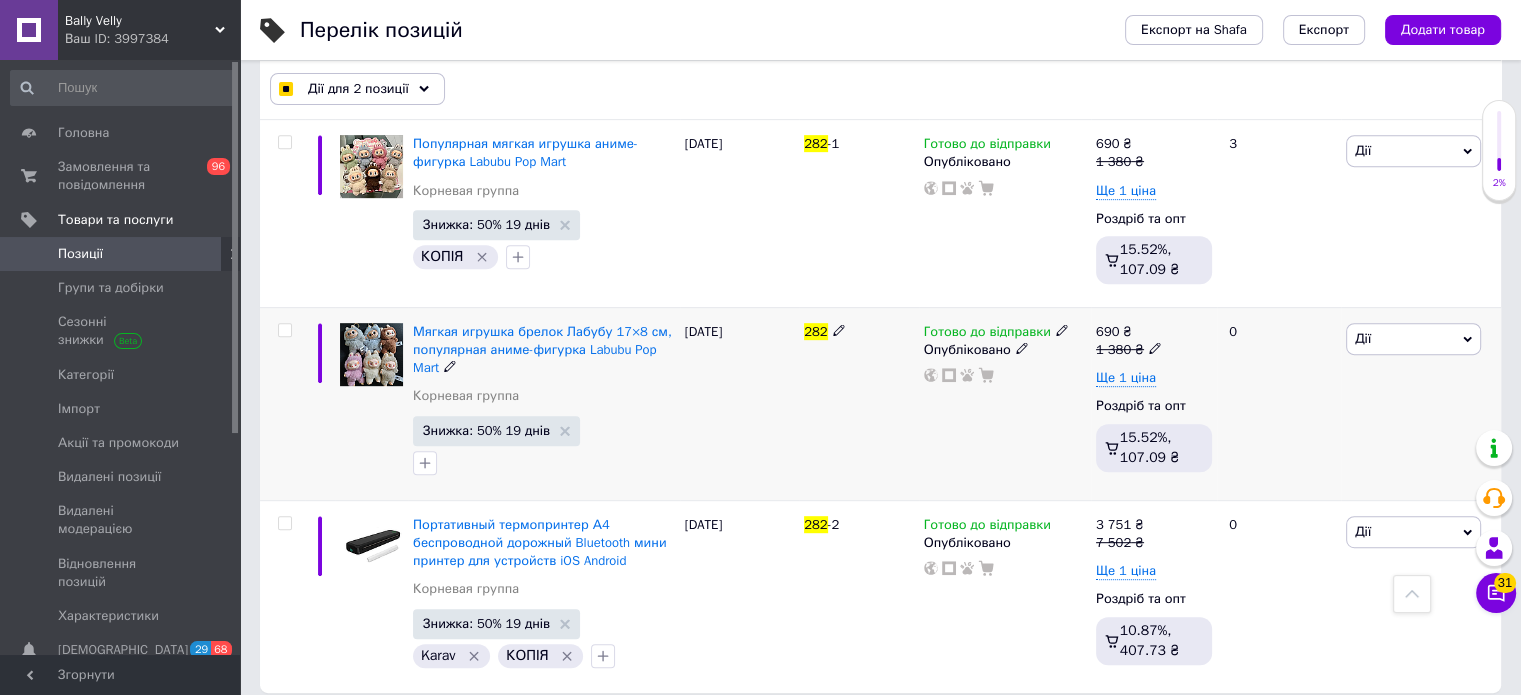 scroll, scrollTop: 944, scrollLeft: 0, axis: vertical 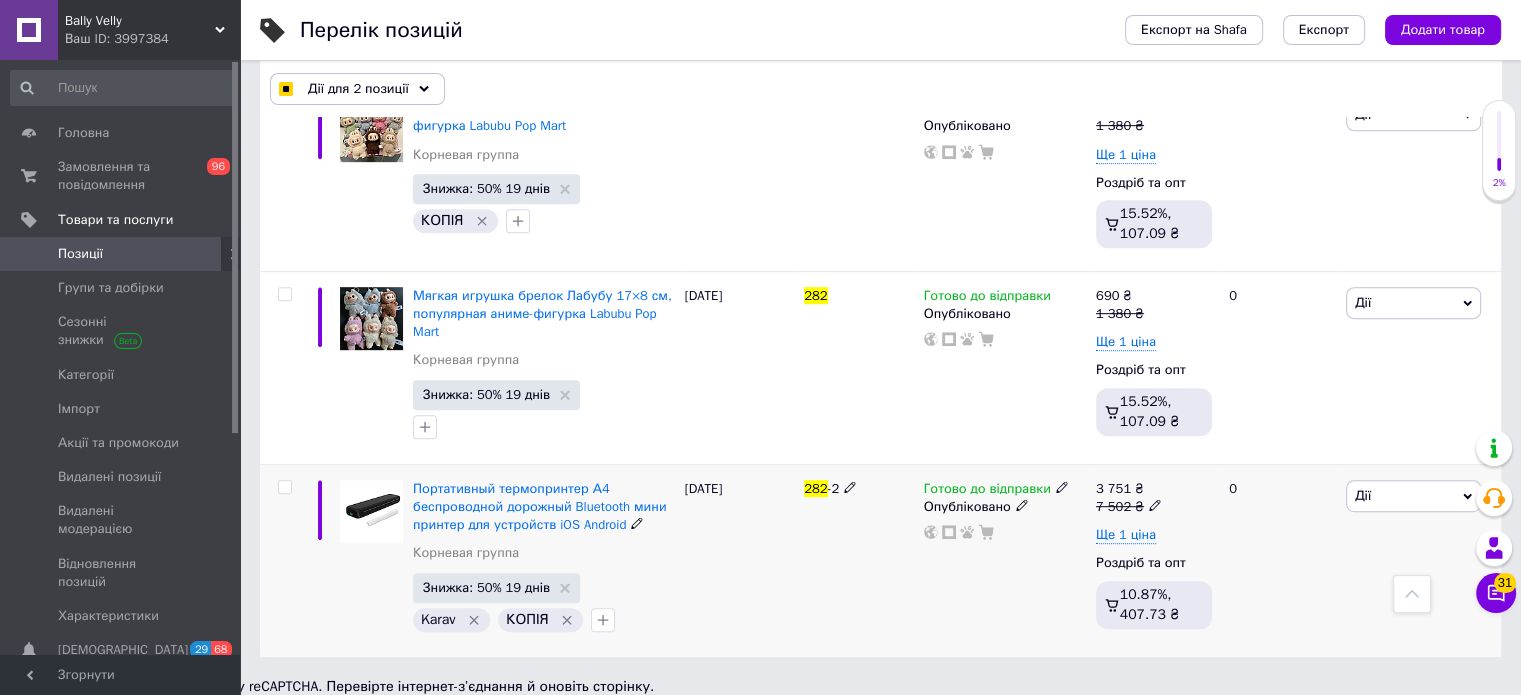 click at bounding box center (282, 560) 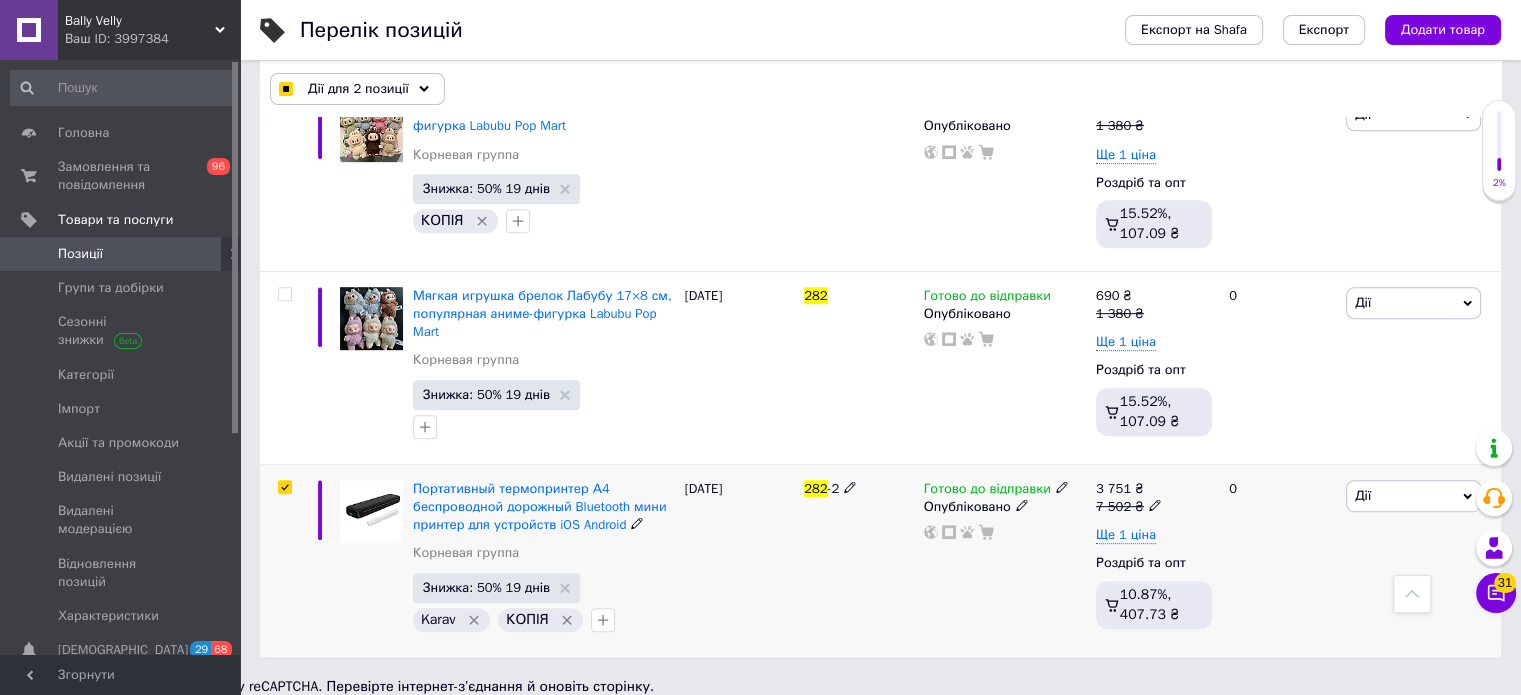 checkbox on "true" 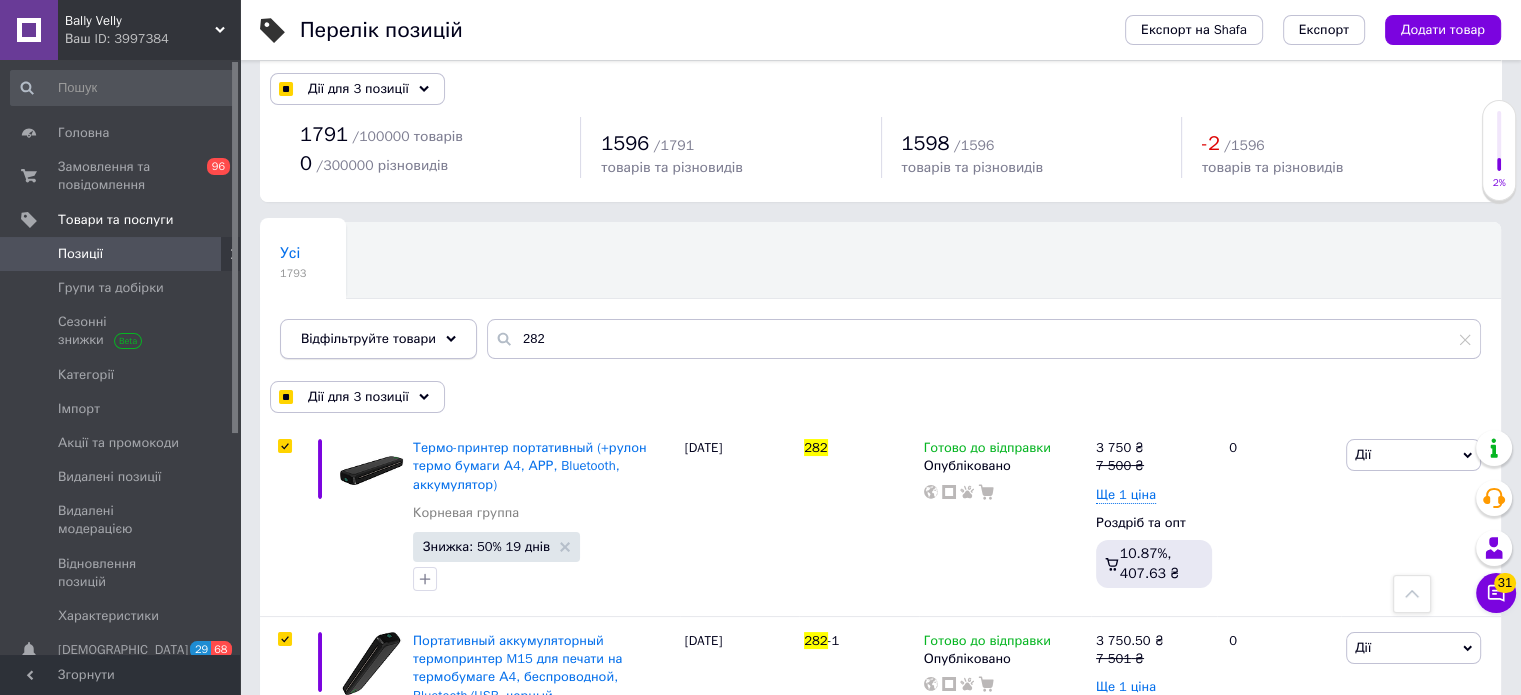scroll, scrollTop: 0, scrollLeft: 0, axis: both 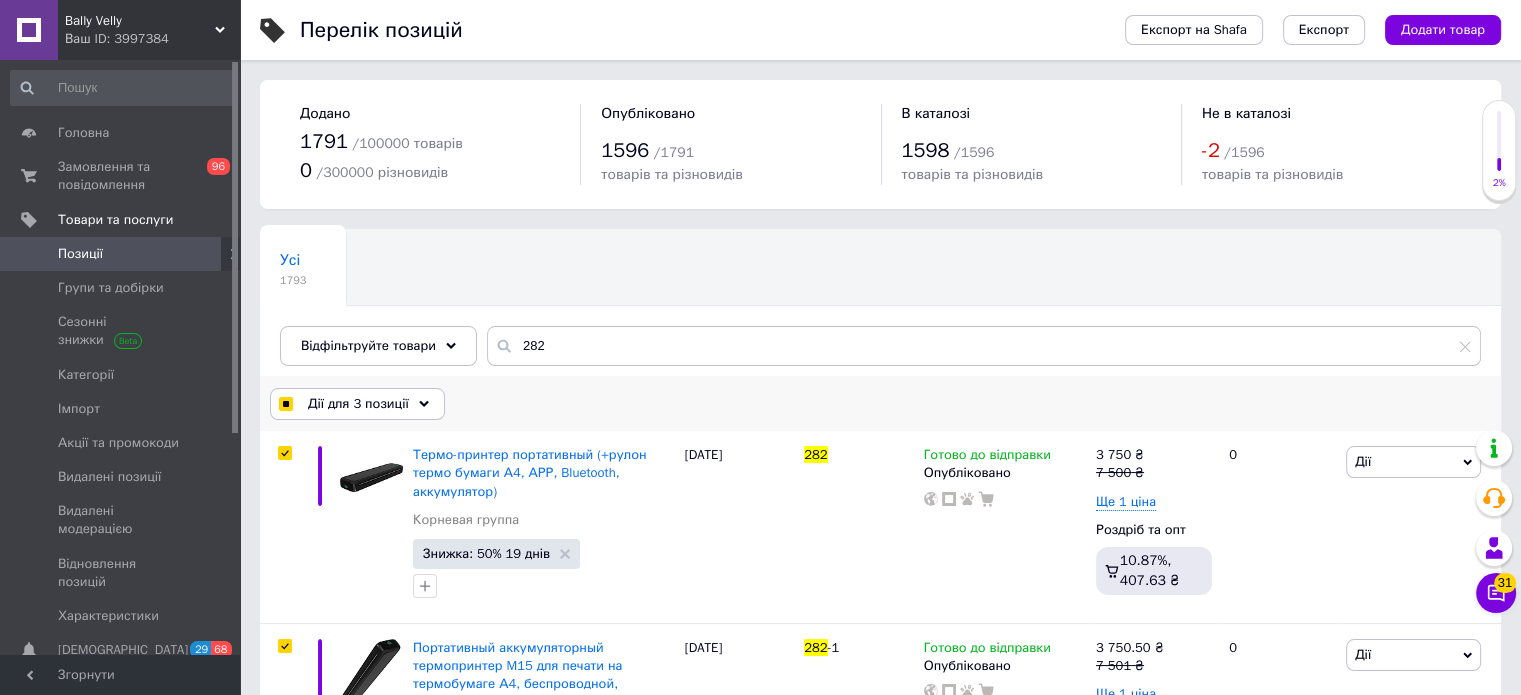 click on "Дії для 3 позиції" at bounding box center (358, 404) 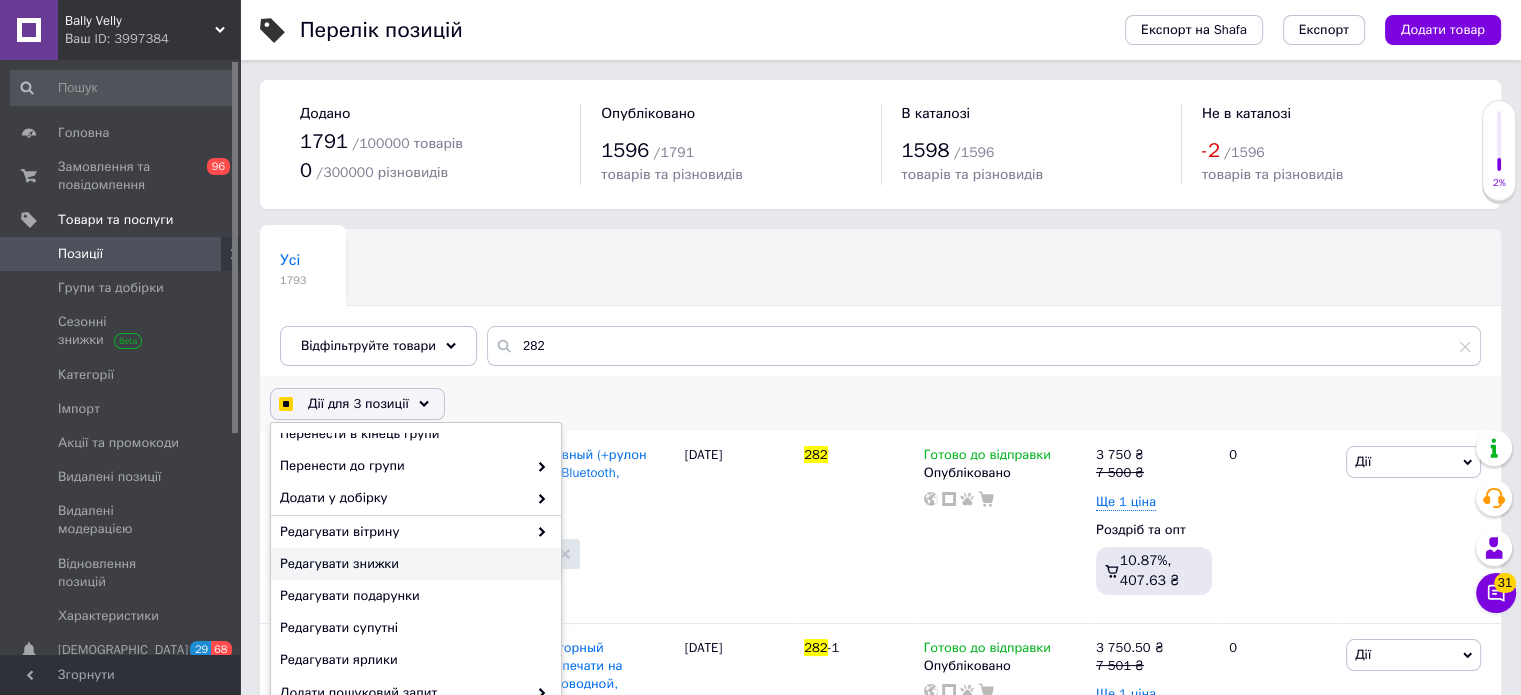 scroll, scrollTop: 157, scrollLeft: 0, axis: vertical 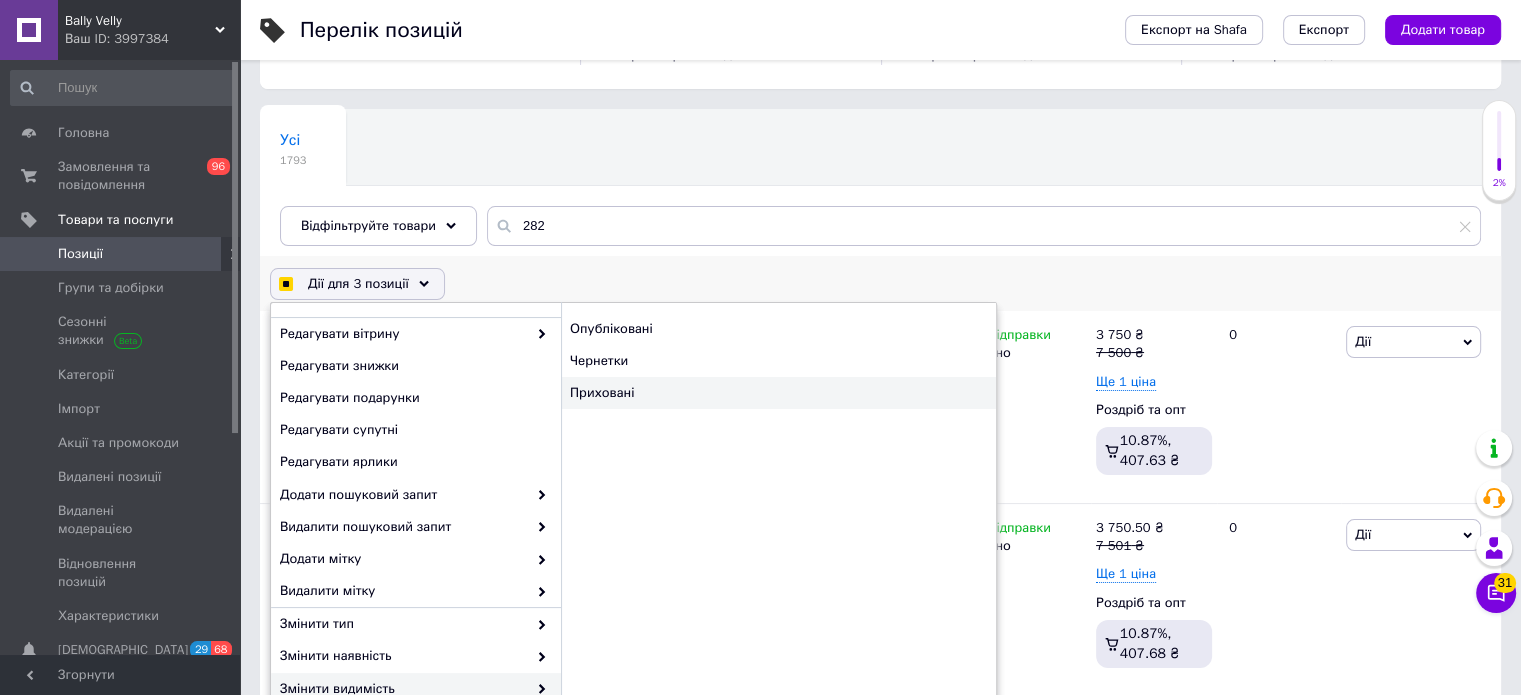 click on "Приховані" at bounding box center [778, 393] 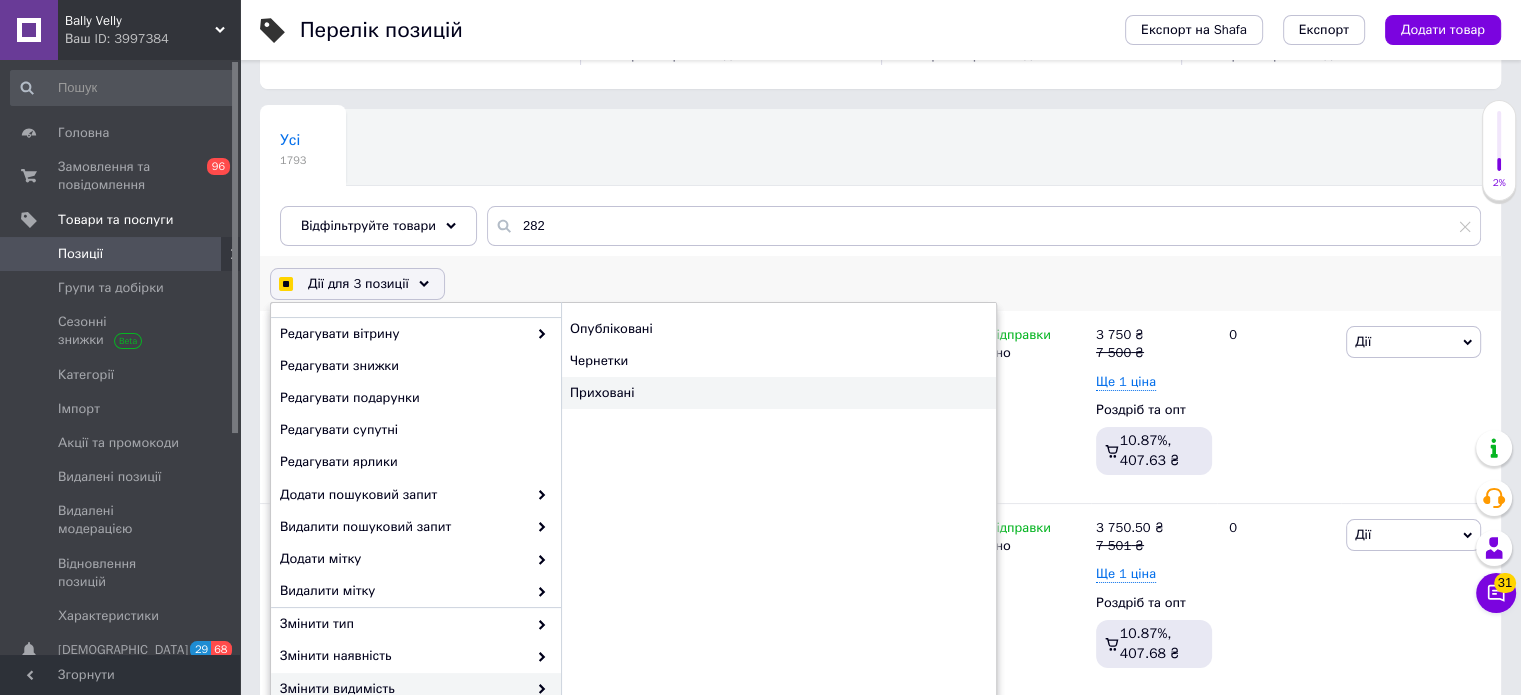 checkbox on "false" 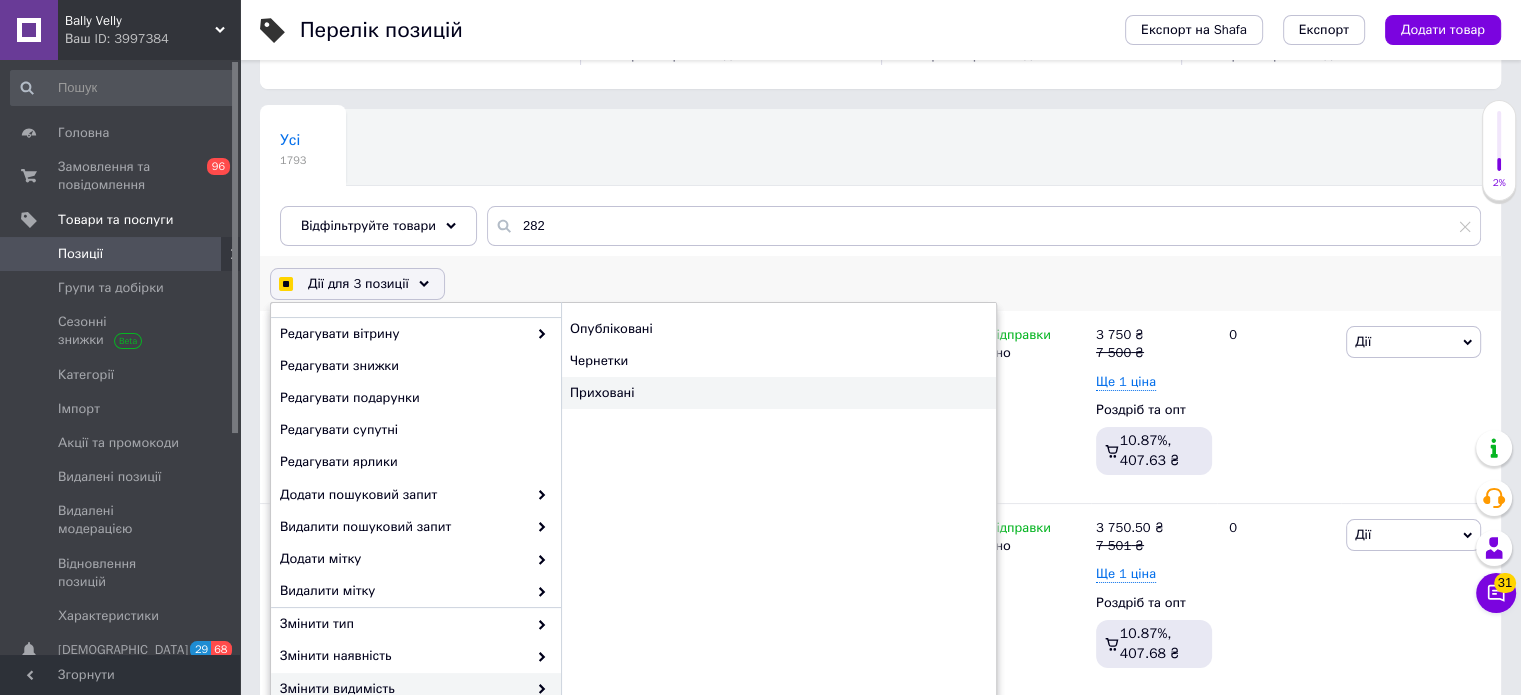 checkbox on "false" 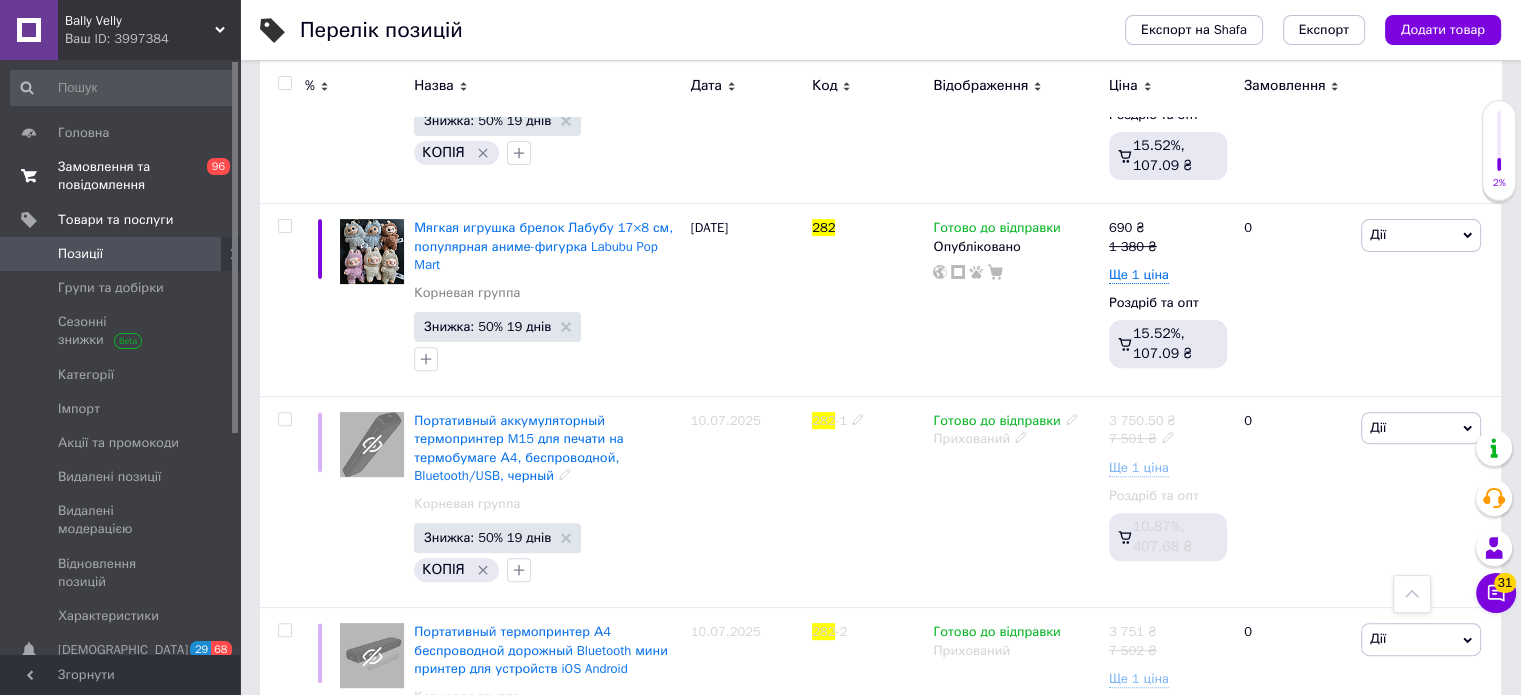 scroll, scrollTop: 584, scrollLeft: 0, axis: vertical 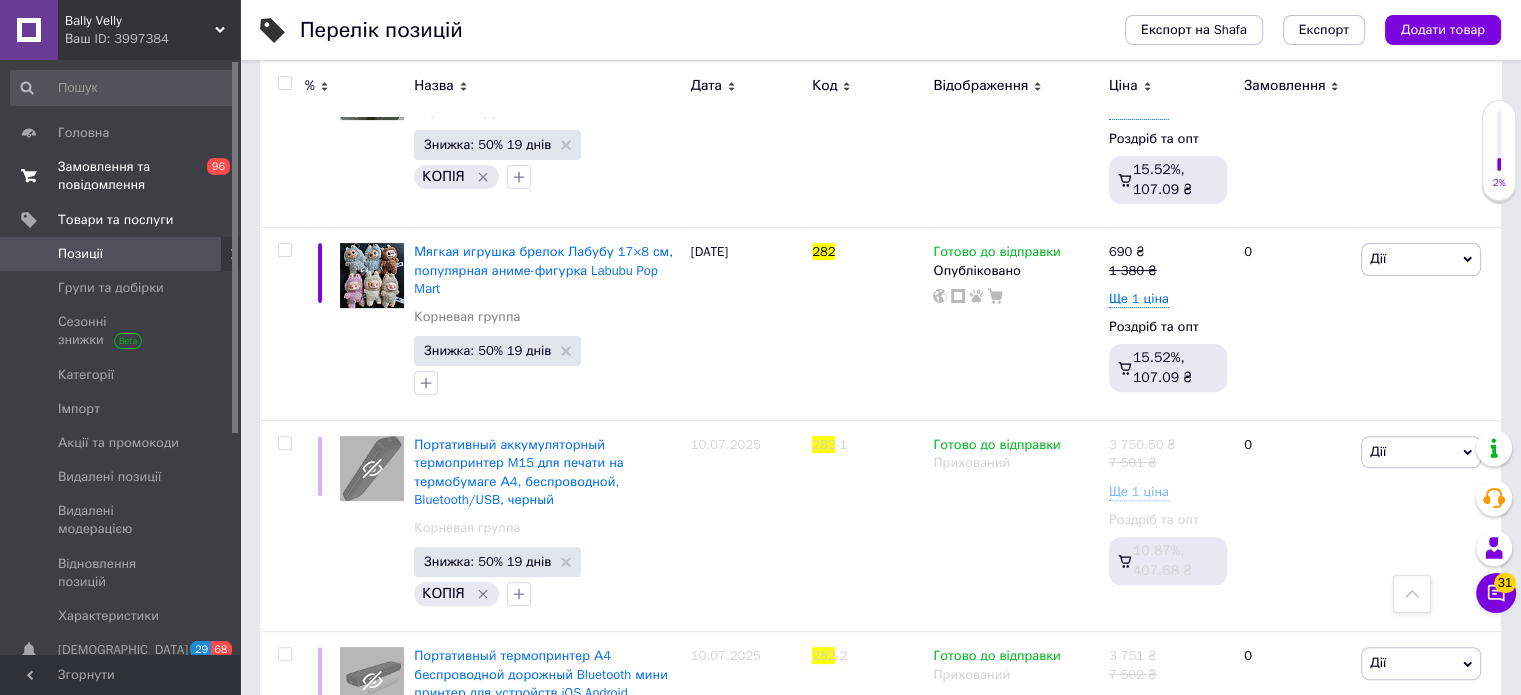 click on "Замовлення та повідомлення 0 96" at bounding box center (123, 176) 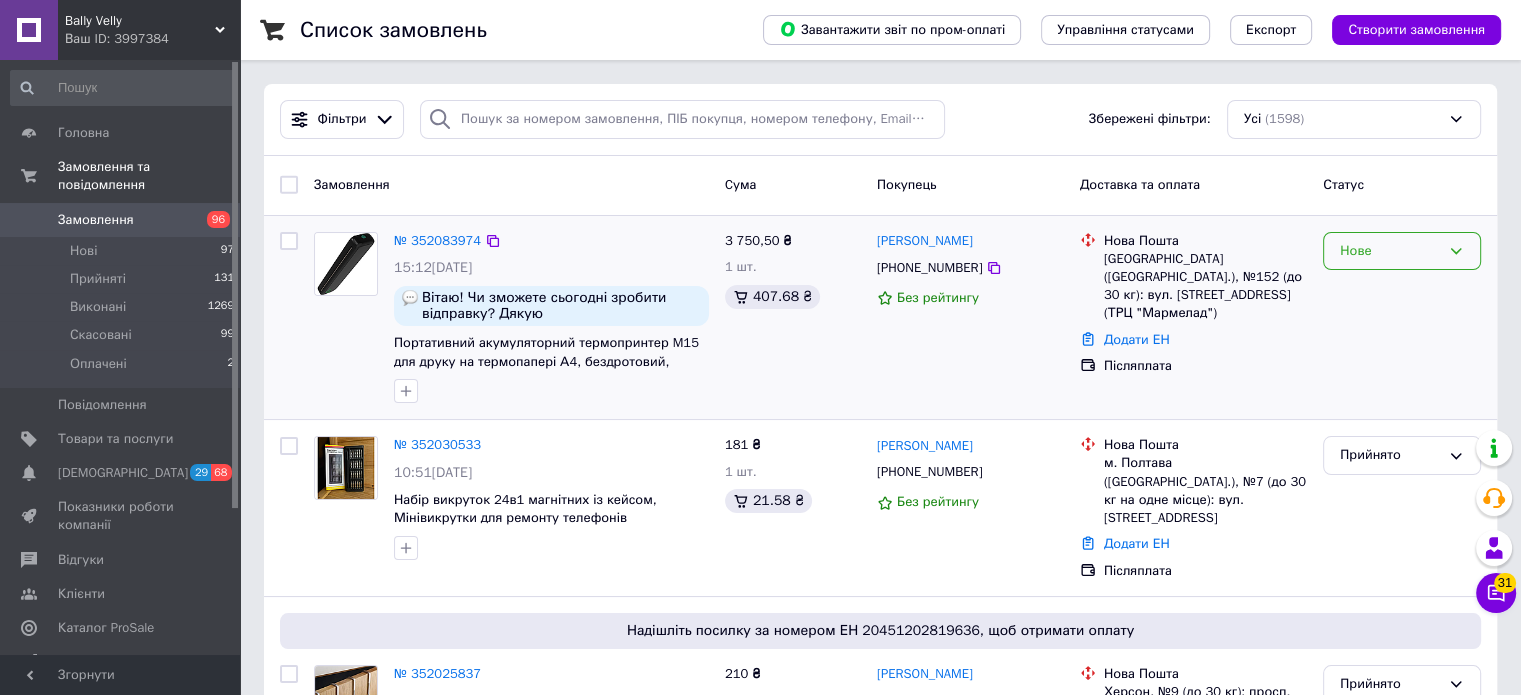 click on "Нове" at bounding box center [1402, 251] 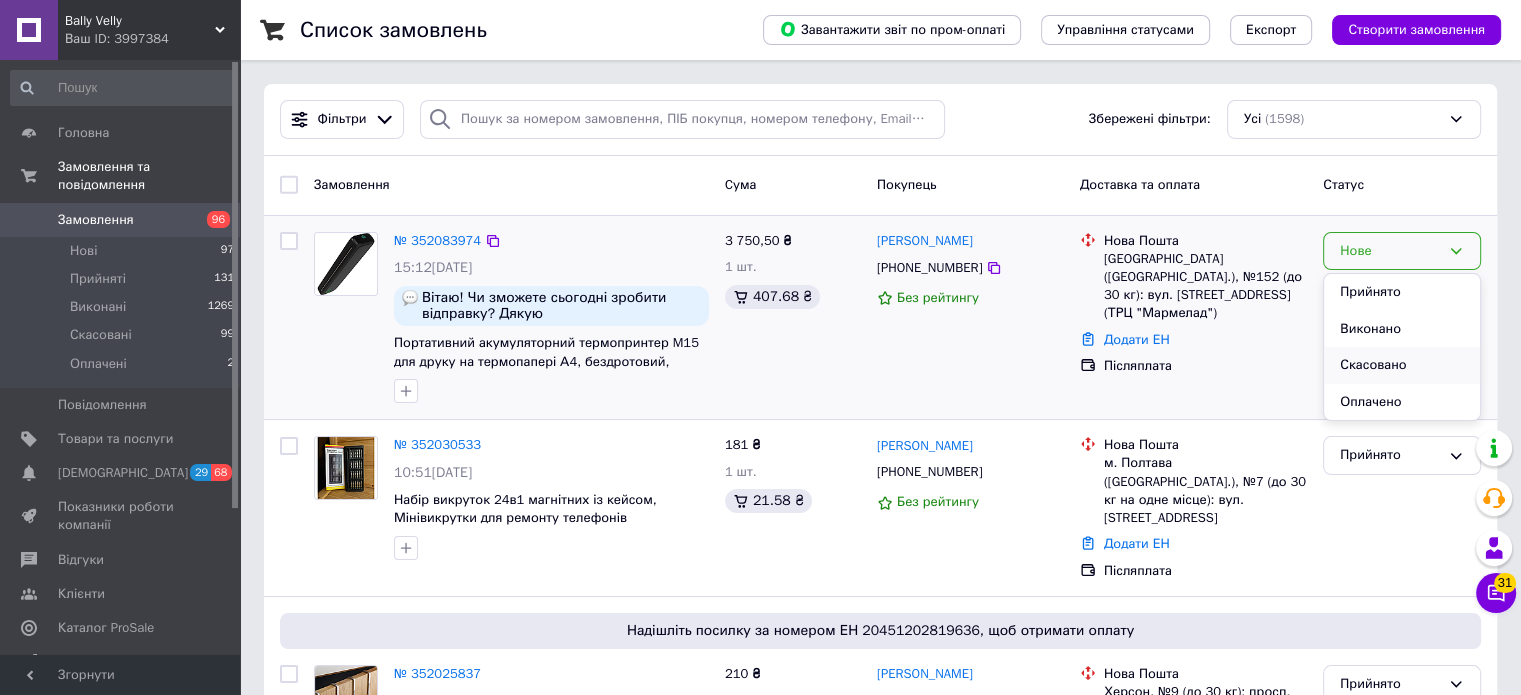 click on "Скасовано" at bounding box center (1402, 365) 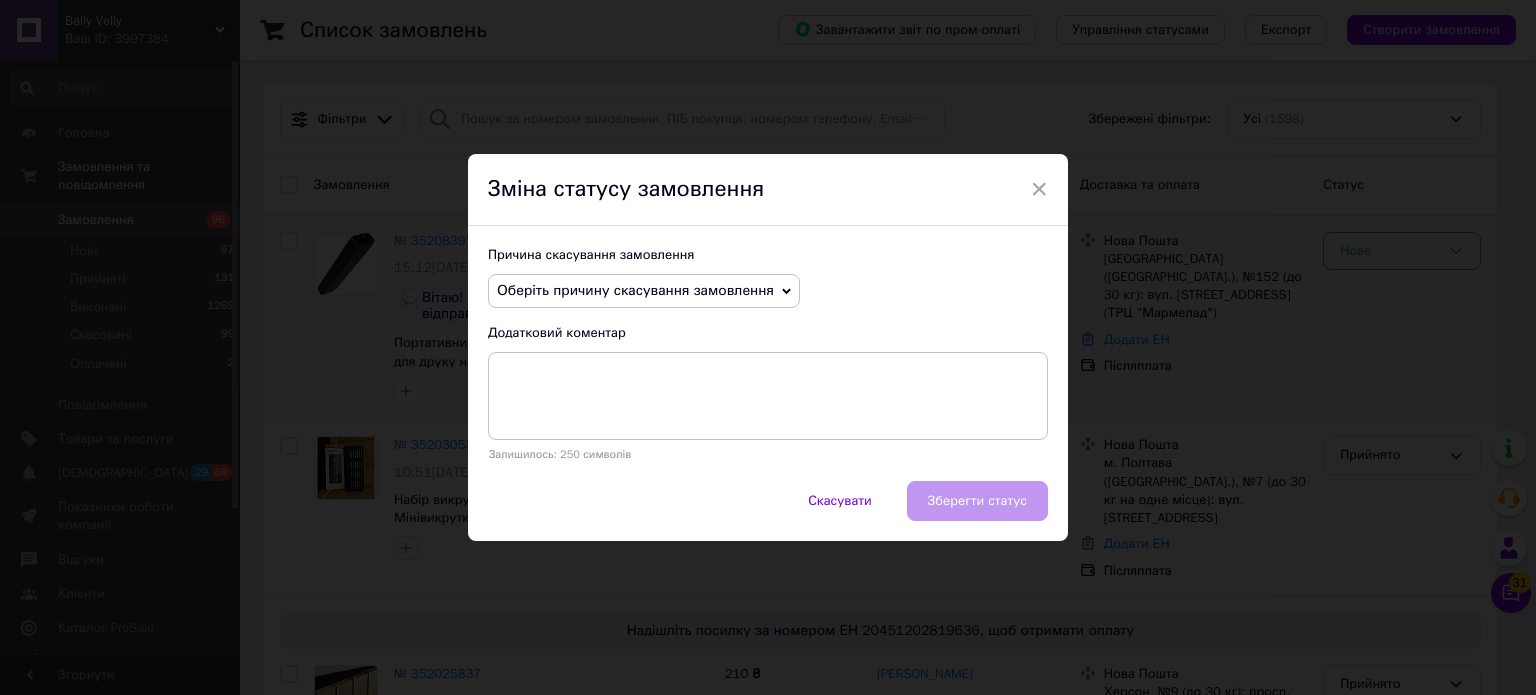 click on "Оберіть причину скасування замовлення" at bounding box center (635, 290) 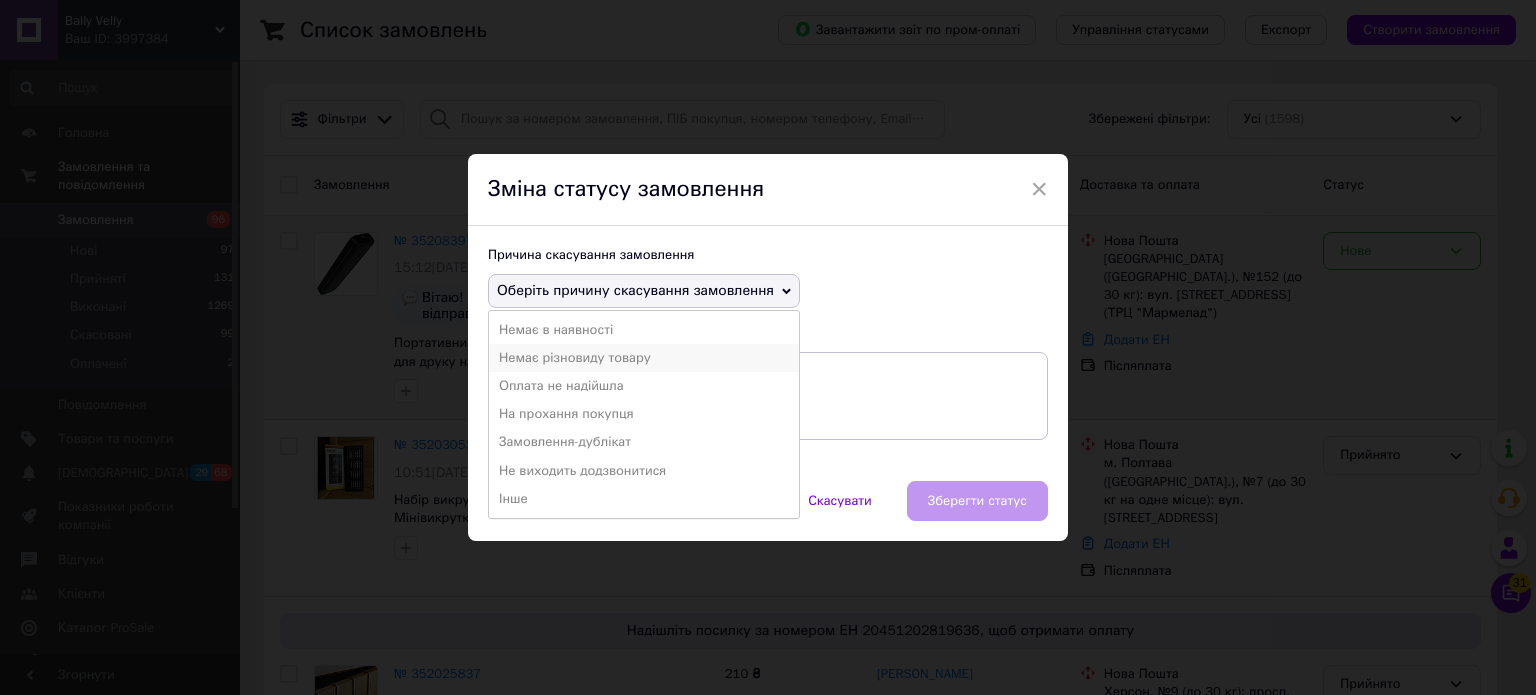 click on "Немає різновиду товару" at bounding box center [644, 358] 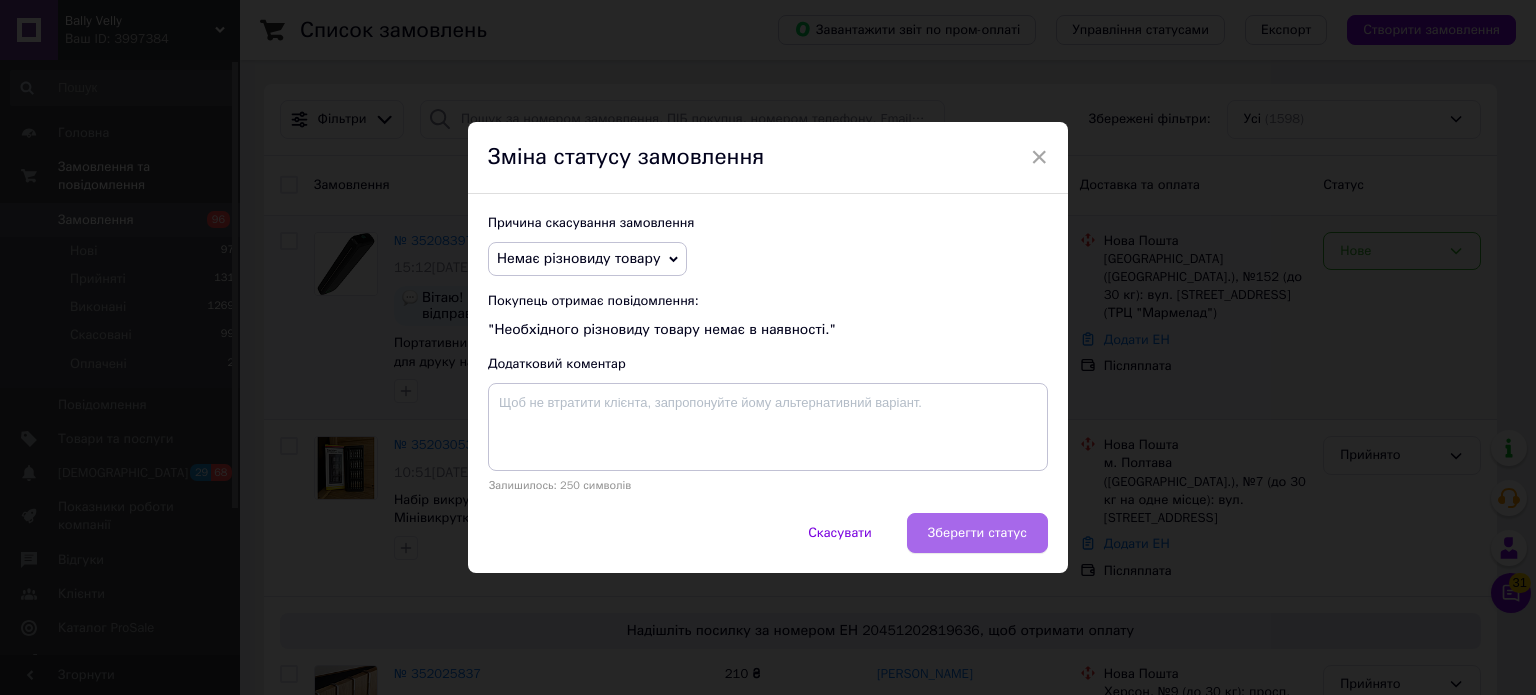 click on "Зберегти статус" at bounding box center (977, 533) 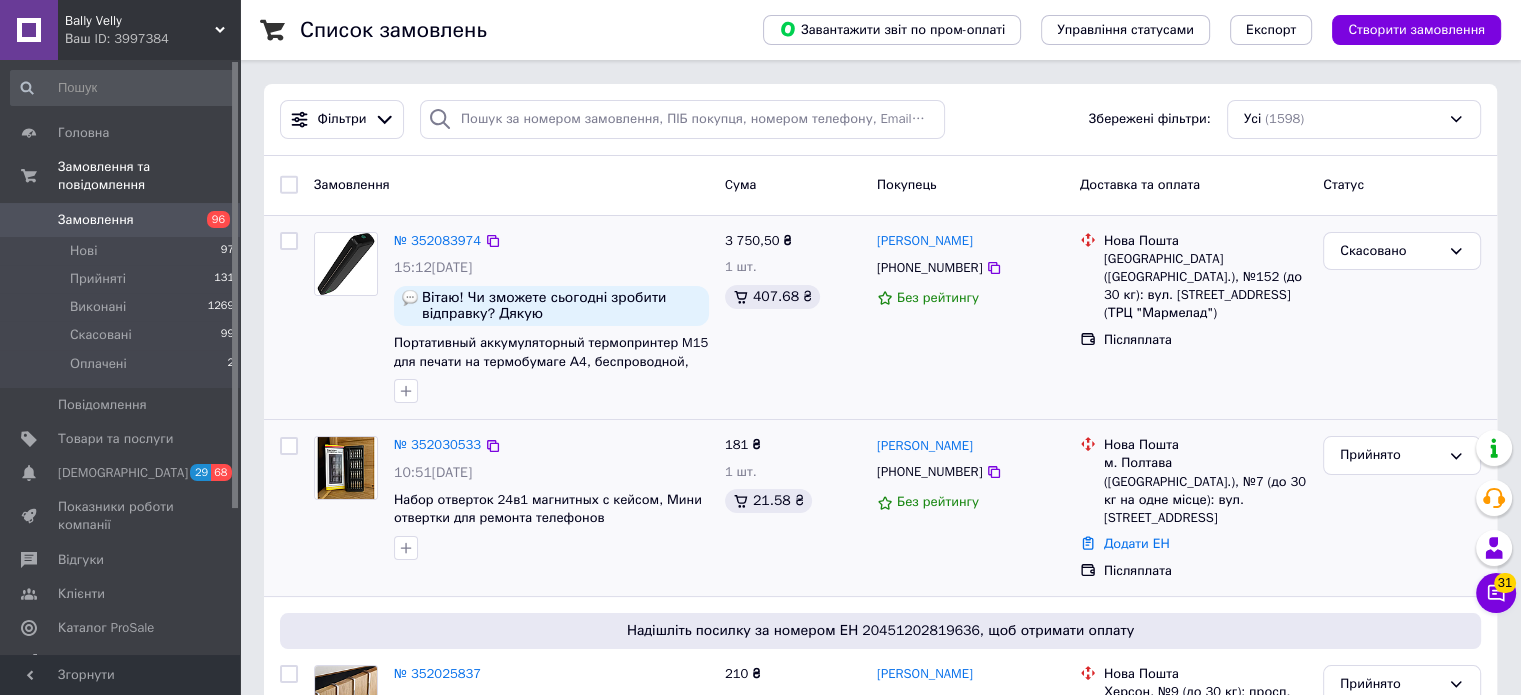 click on "№ 352030533 10:51[DATE] Набор отверток 24в1 магнитных с кейсом, Мини отвертки для ремонта телефонов 181 ₴ 1 шт. 21.58 ₴ [PERSON_NAME] [PHONE_NUMBER] Без рейтингу Нова Пошта м. [GEOGRAPHIC_DATA] ([GEOGRAPHIC_DATA].), №7 (до 30 кг на одне місце): вул. [STREET_ADDRESS] а Додати ЕН Післяплата Прийнято" at bounding box center (880, 508) 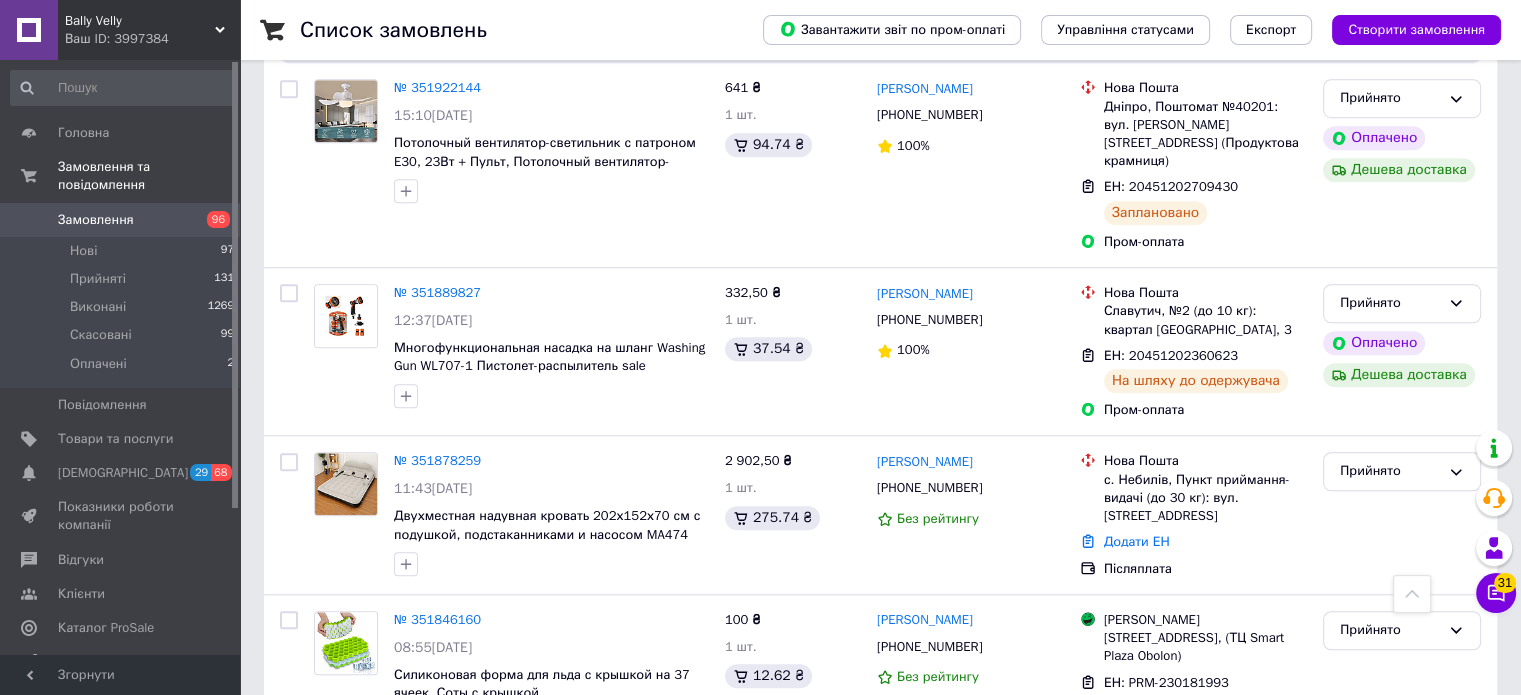 scroll, scrollTop: 1560, scrollLeft: 0, axis: vertical 